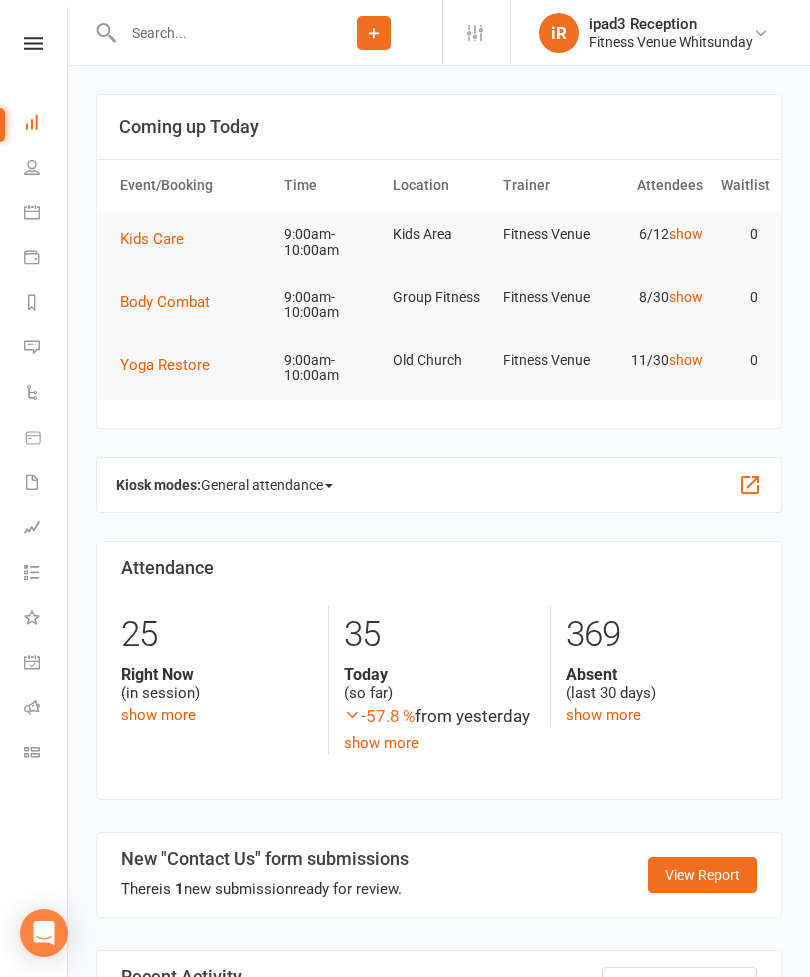 scroll, scrollTop: 0, scrollLeft: 0, axis: both 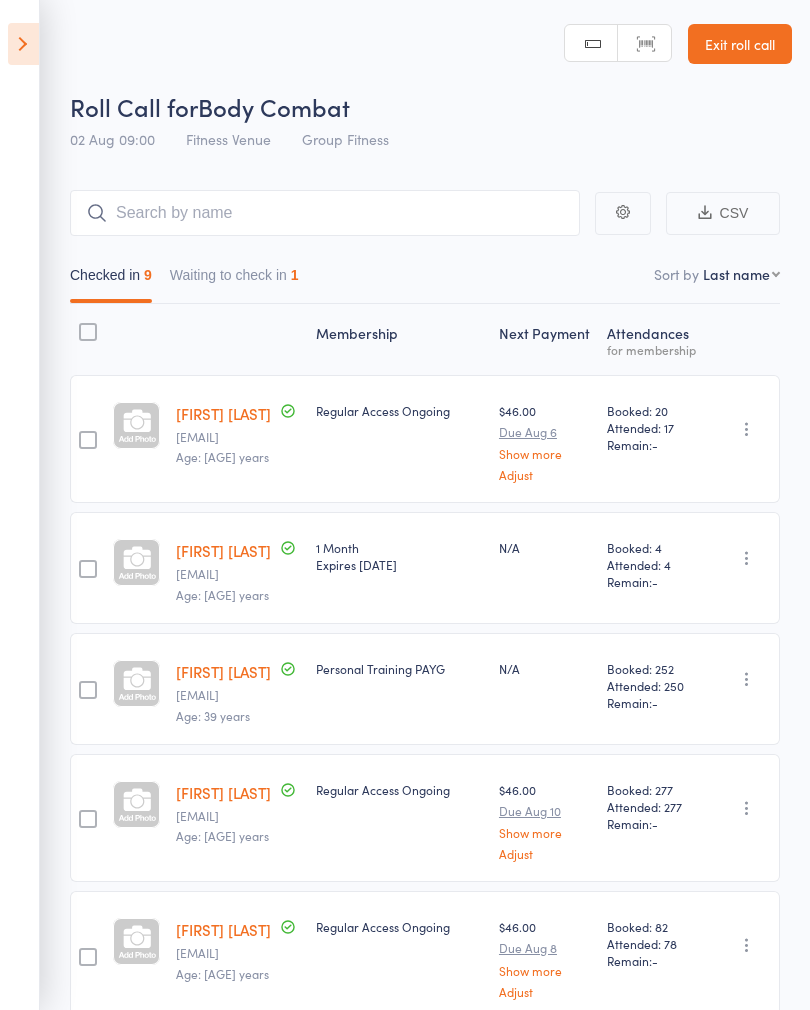 click at bounding box center (23, 44) 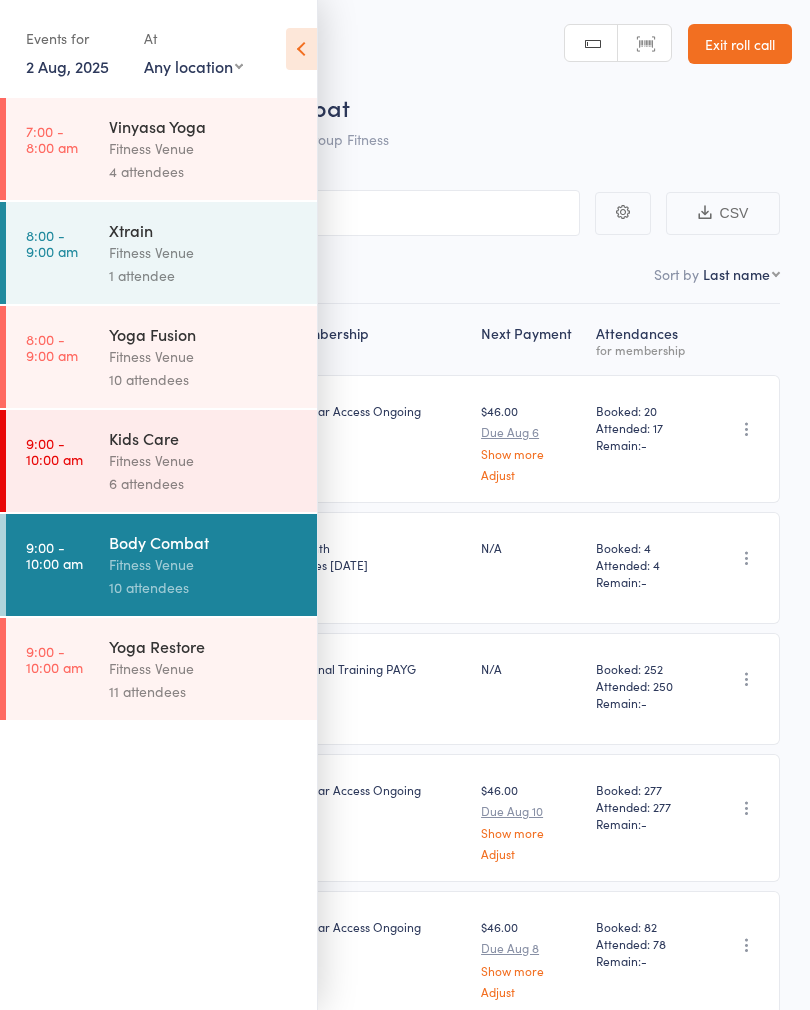 click on "Fitness Venue" at bounding box center [204, 668] 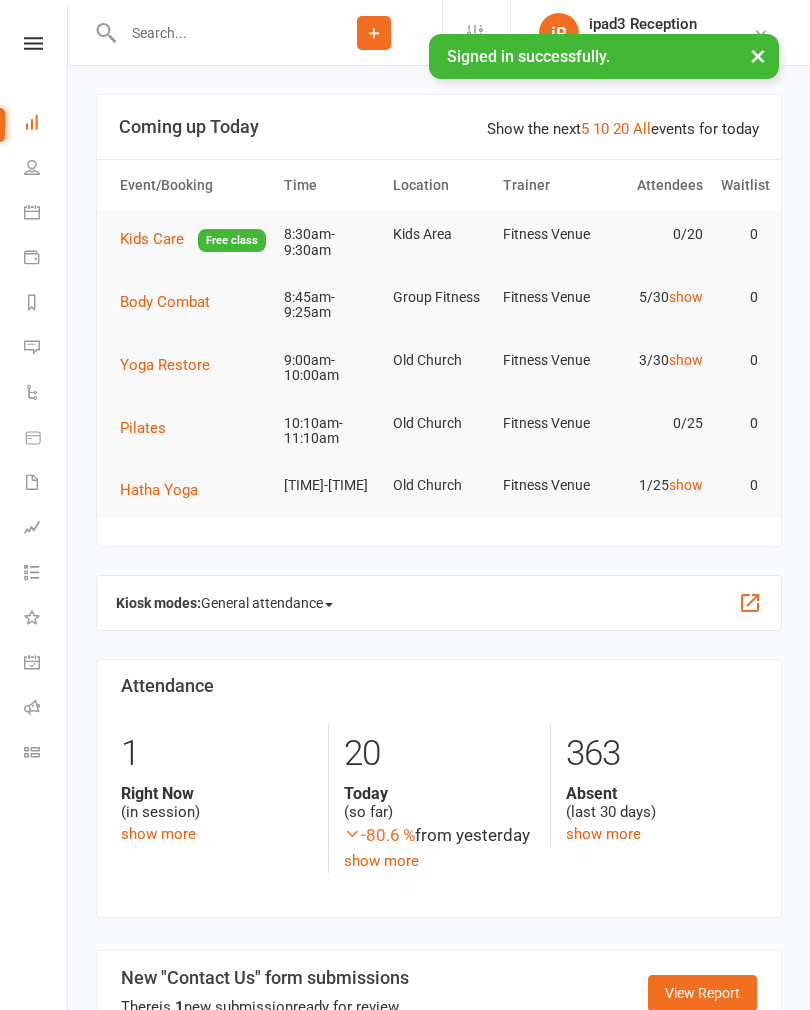scroll, scrollTop: 0, scrollLeft: 0, axis: both 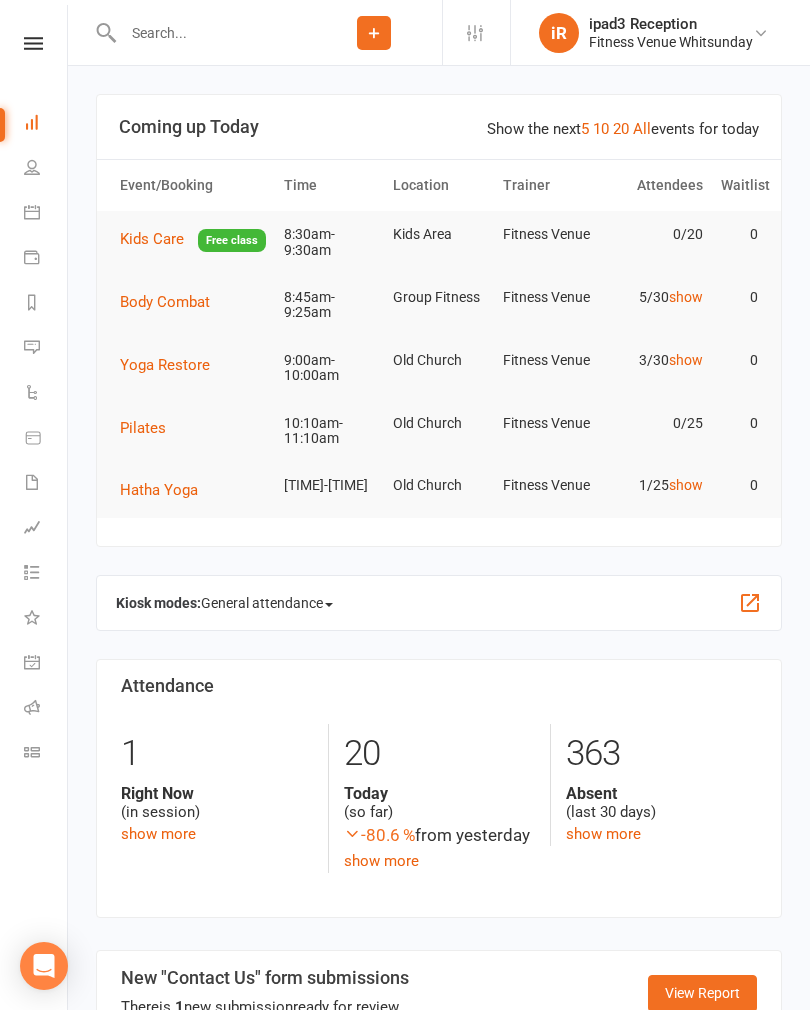 click on "Hatha Yoga" at bounding box center [159, 490] 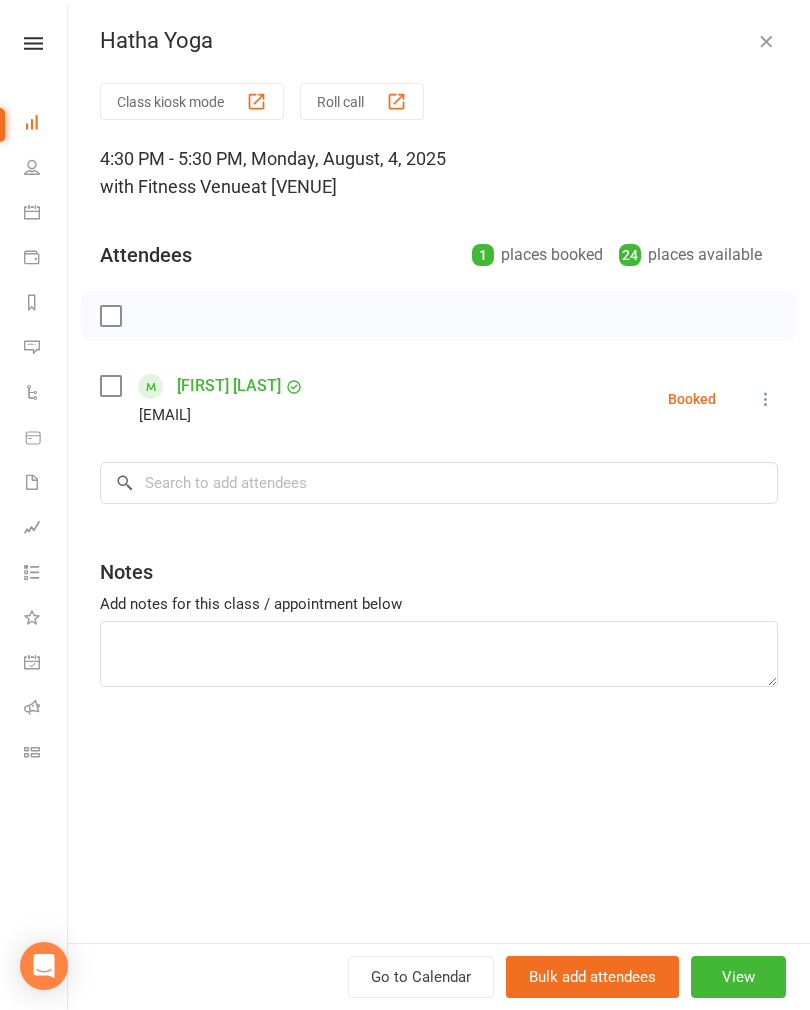 click on "Roll call" at bounding box center [362, 101] 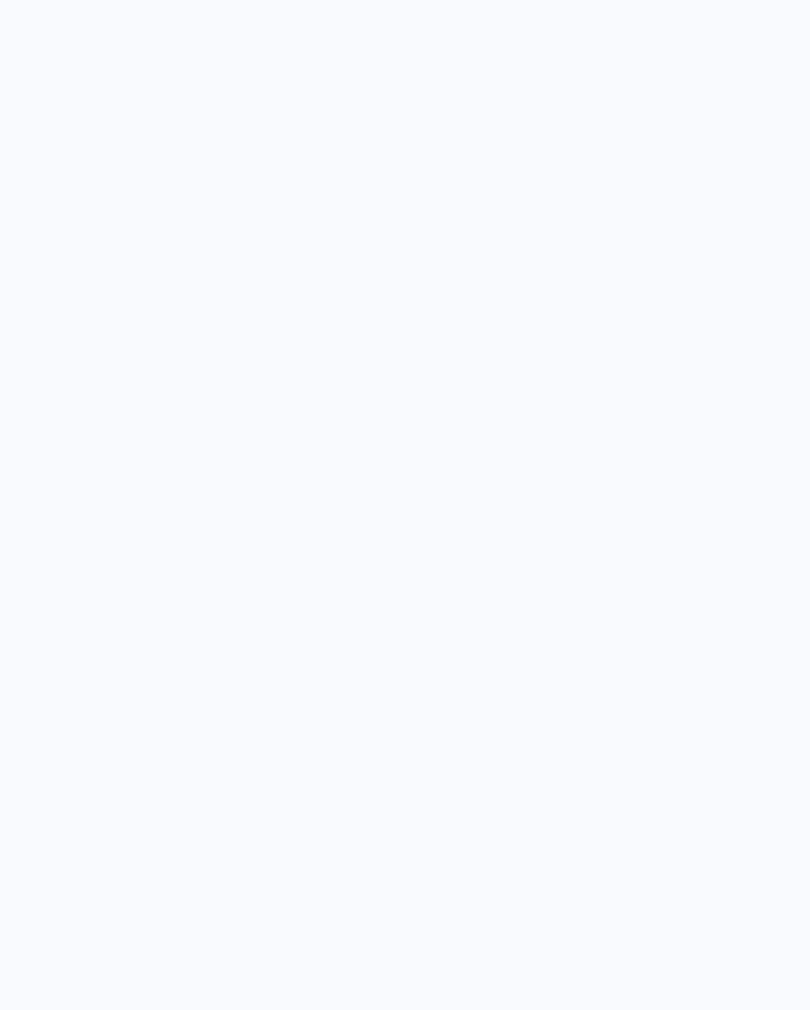 scroll, scrollTop: 0, scrollLeft: 0, axis: both 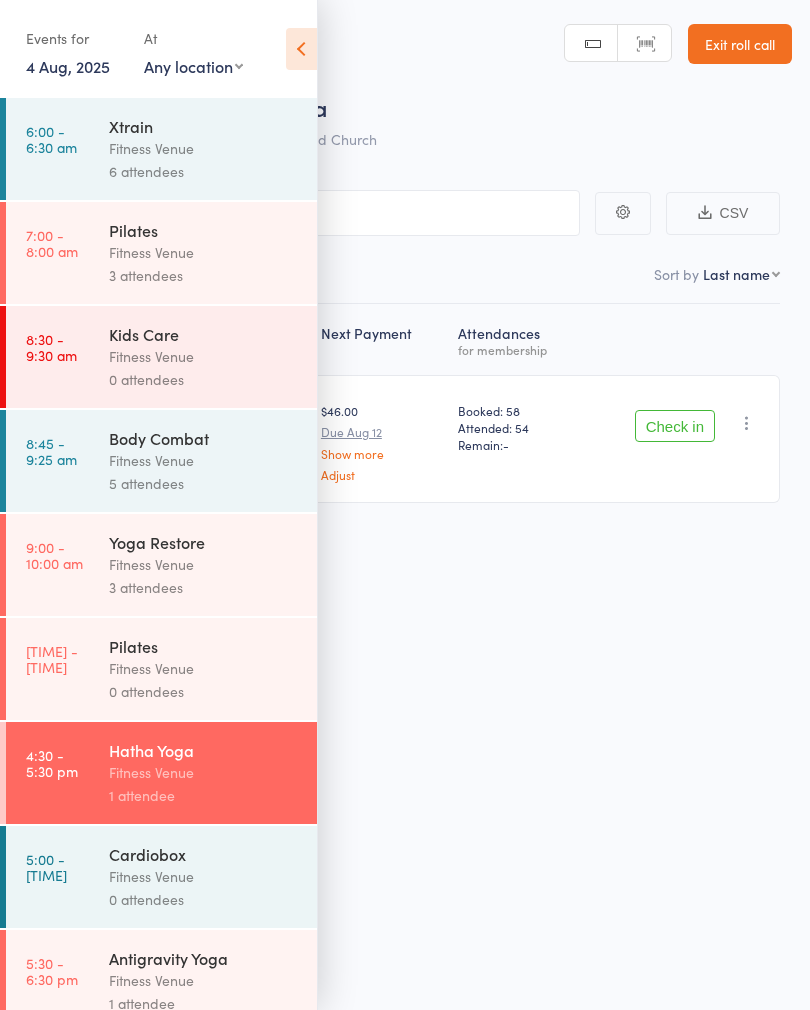 click at bounding box center (301, 49) 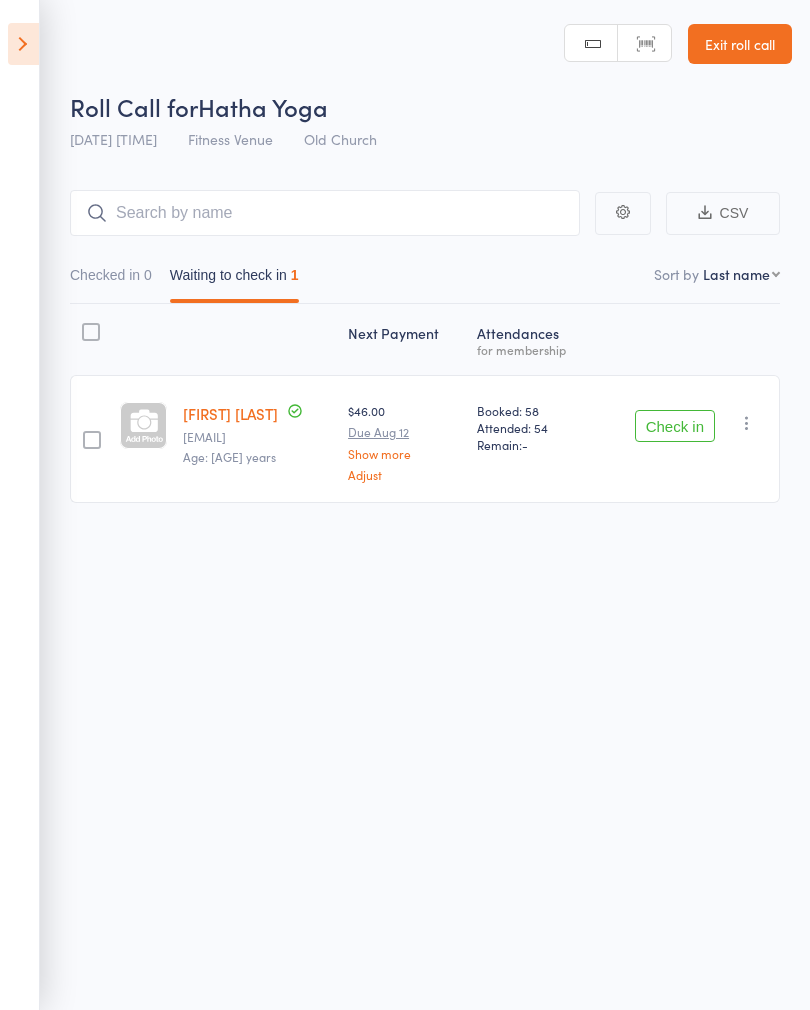 click at bounding box center (23, 44) 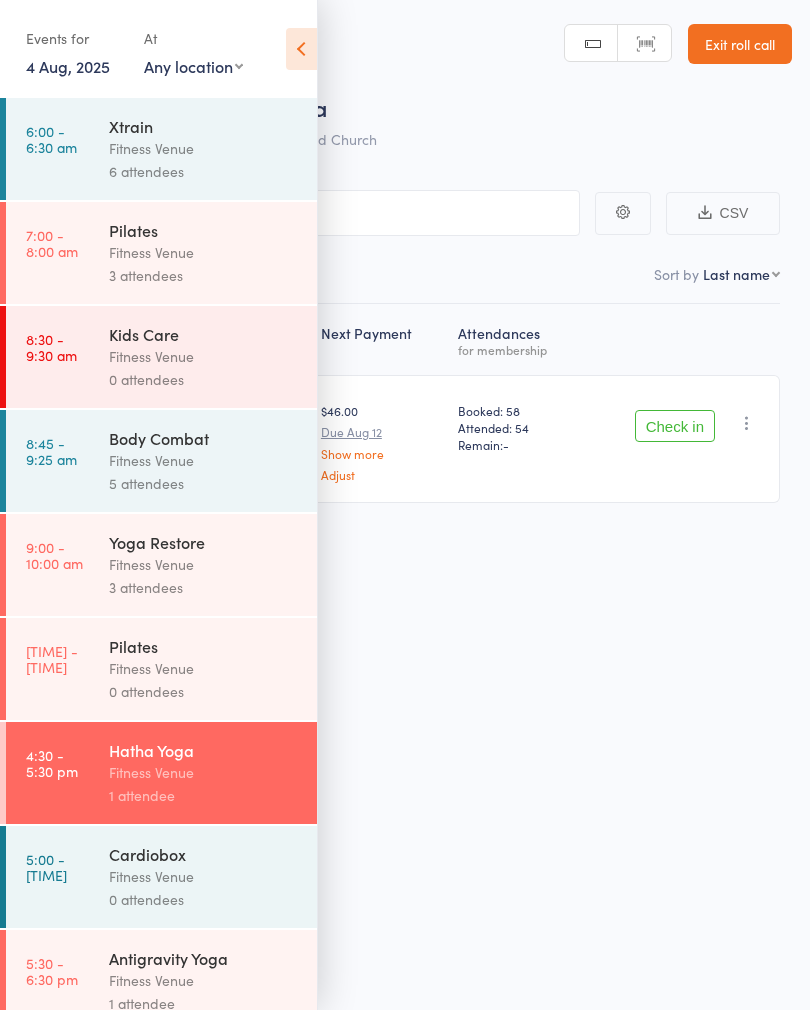 click at bounding box center [301, 49] 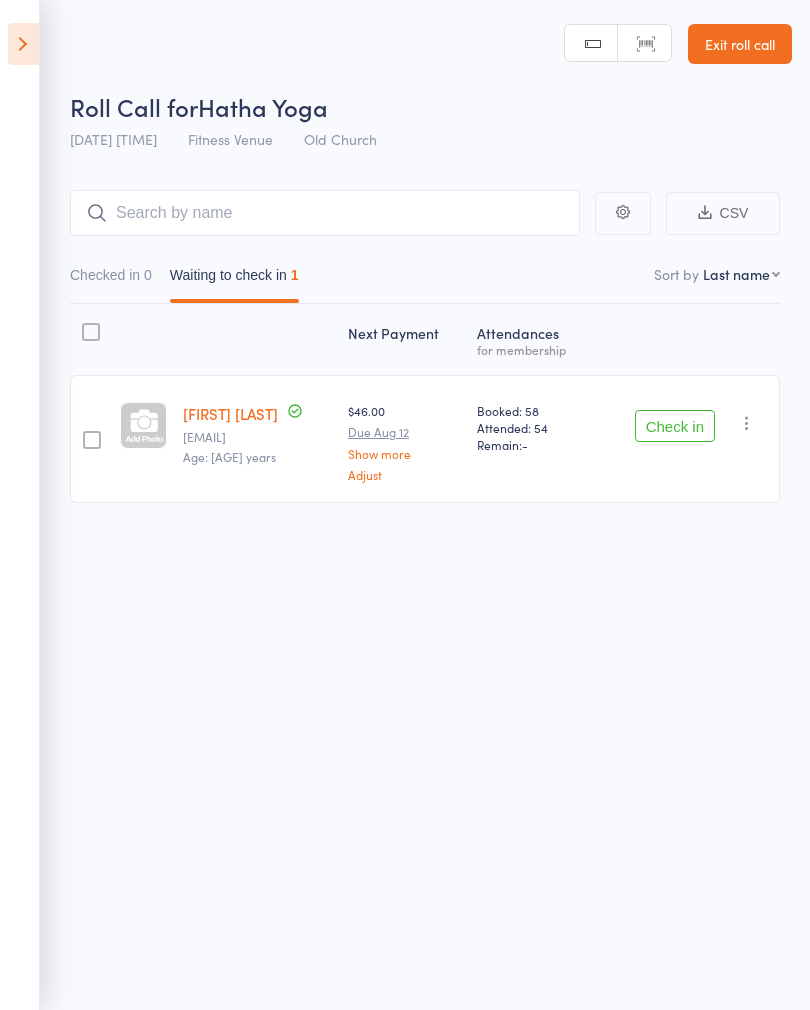 click at bounding box center (23, 44) 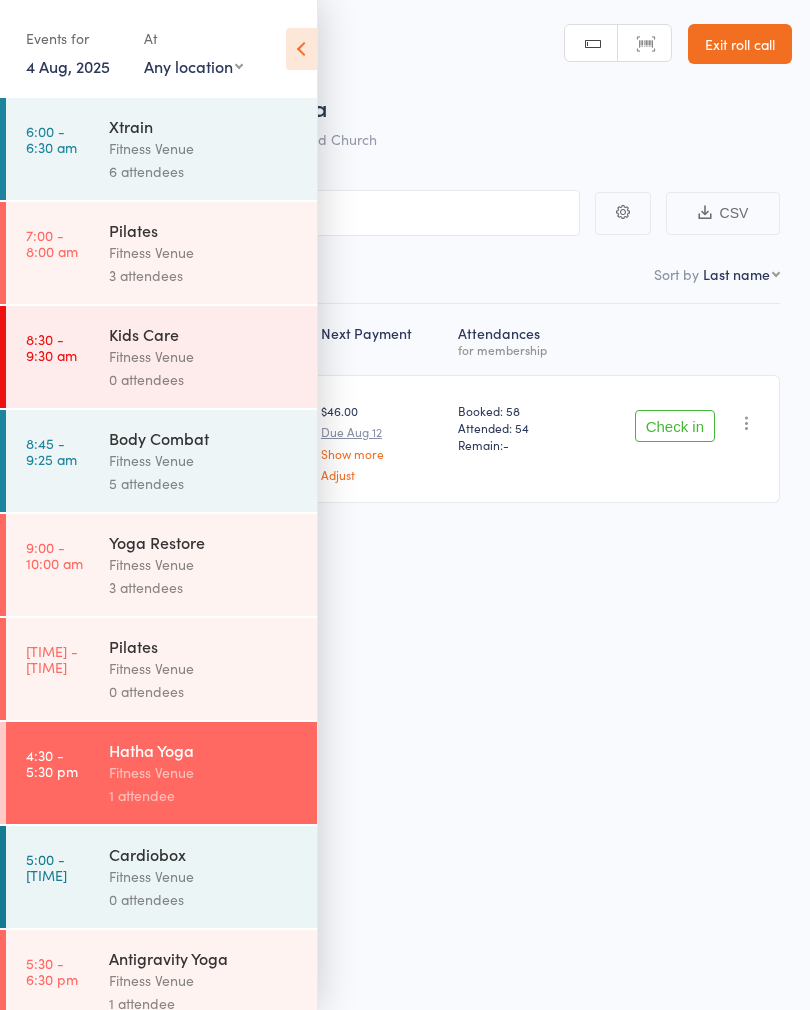 click on "Yoga Restore" at bounding box center (204, 542) 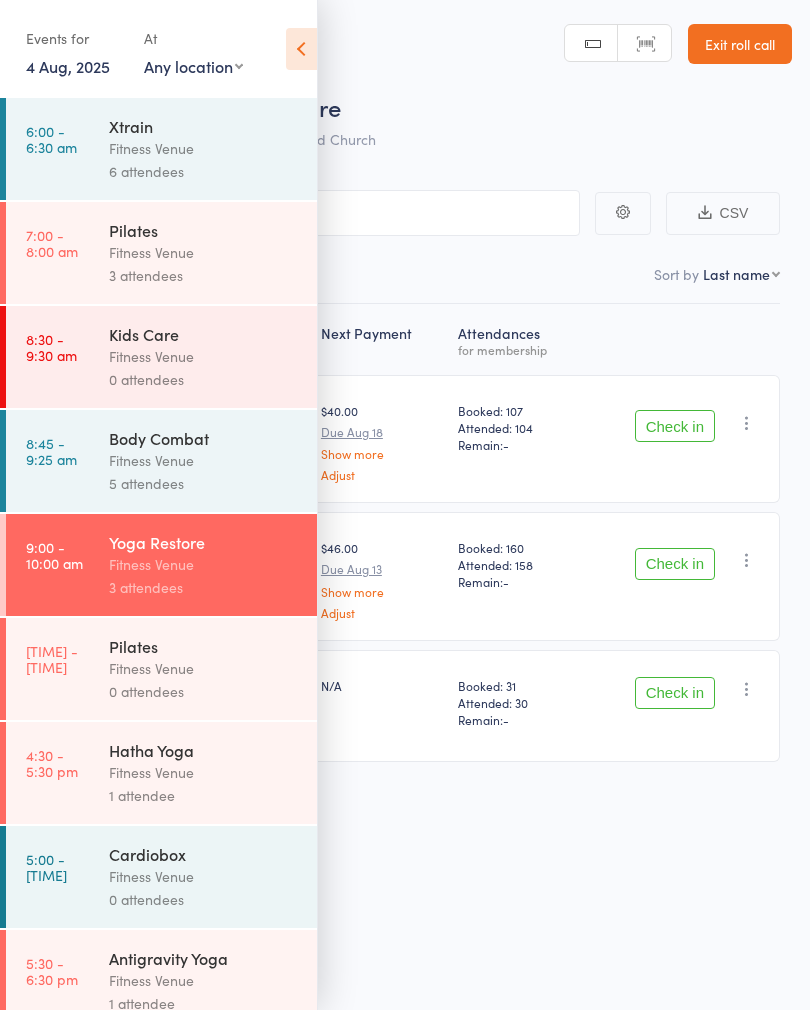 click at bounding box center (301, 49) 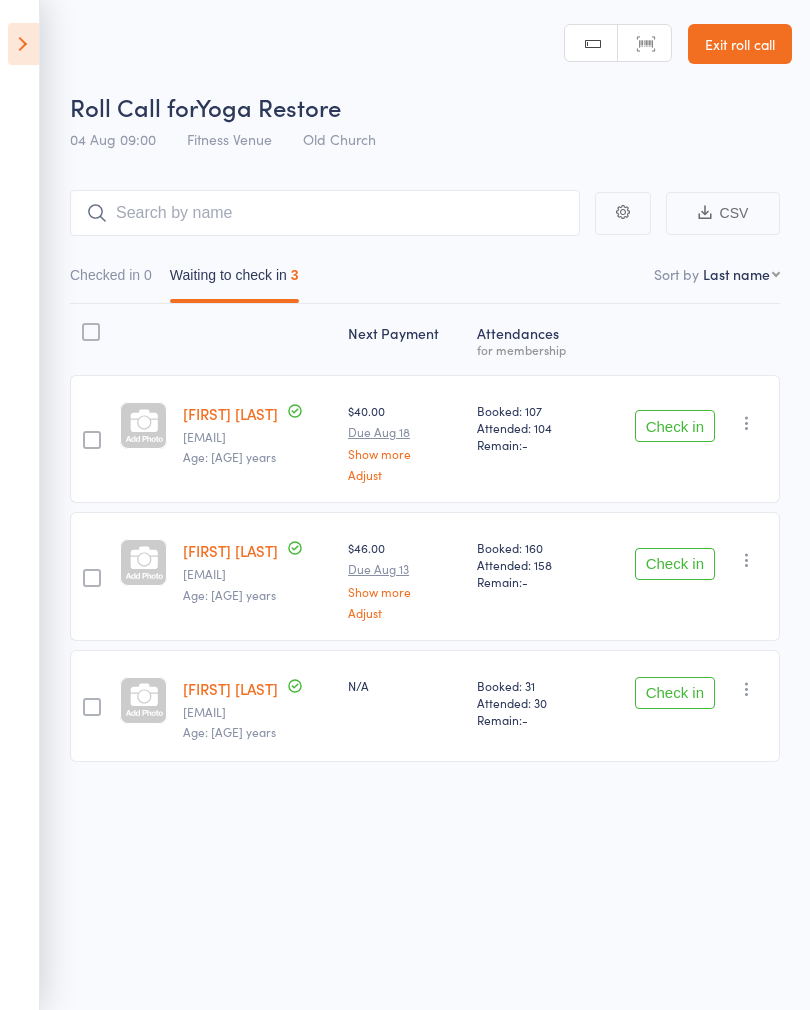 click on "Check in" at bounding box center [675, 693] 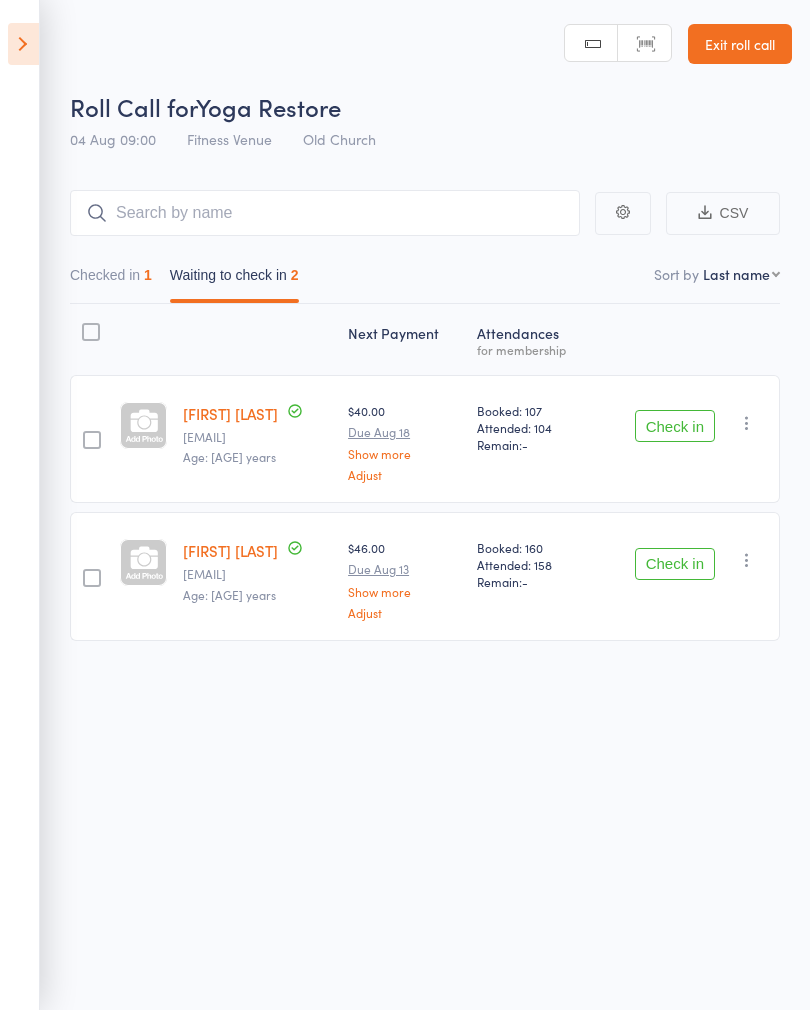click on "Check in" at bounding box center (675, 564) 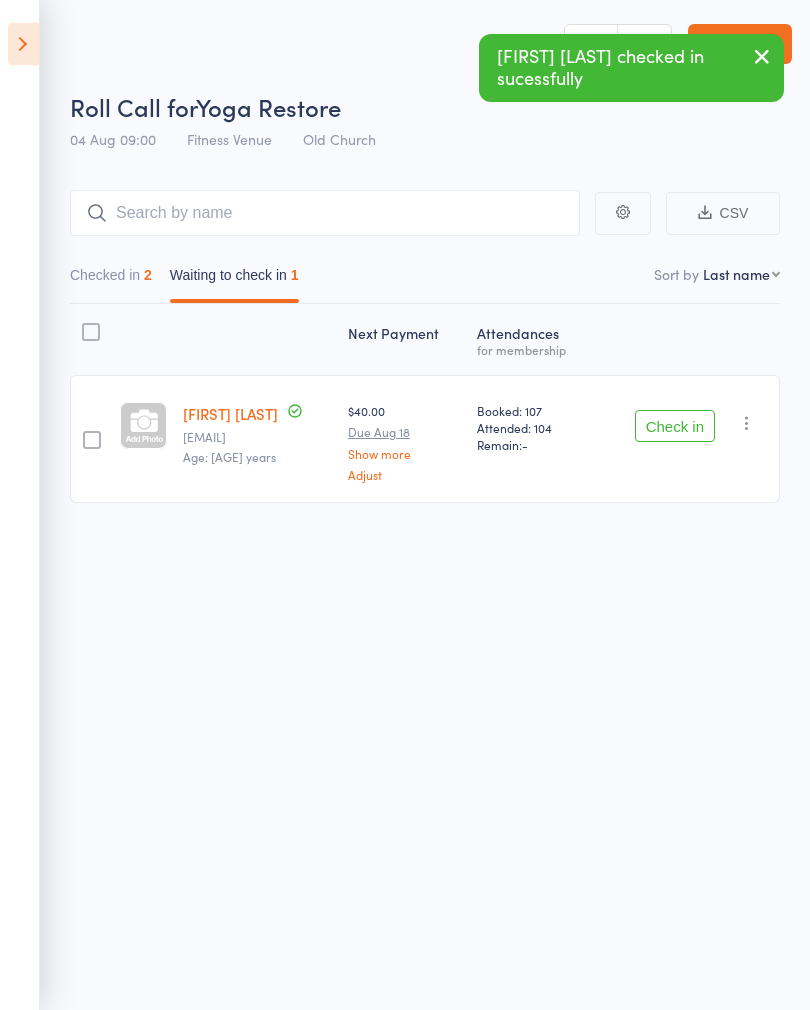 click on "Check in" at bounding box center [675, 426] 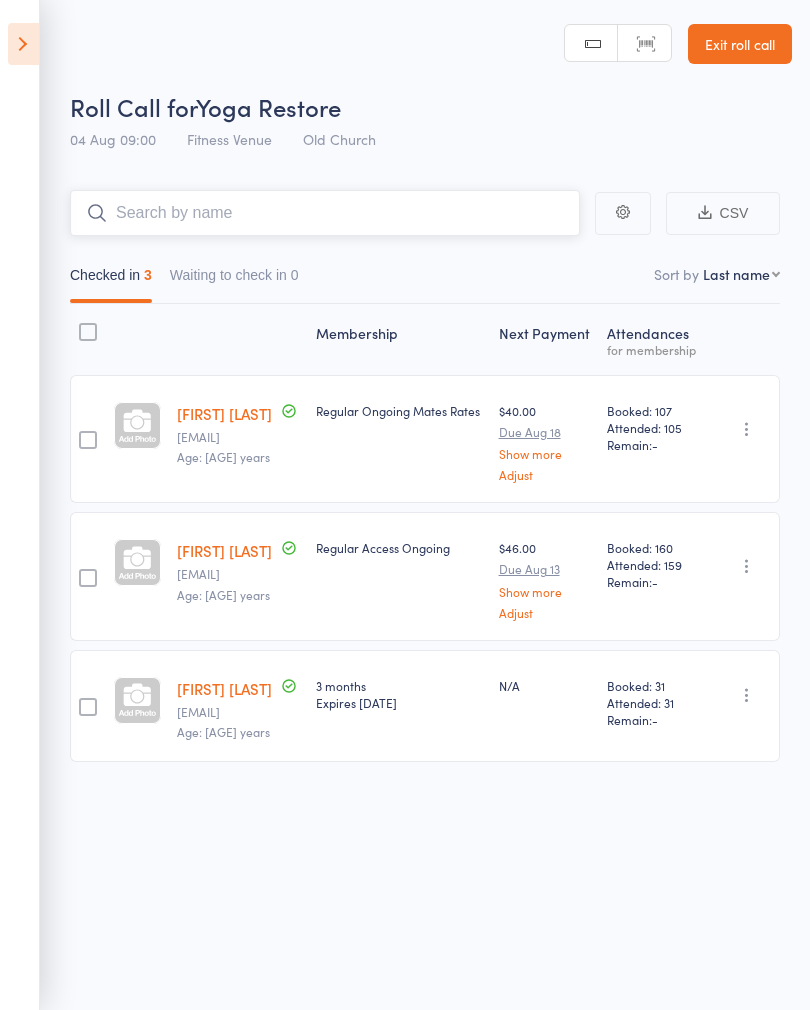 click at bounding box center [325, 213] 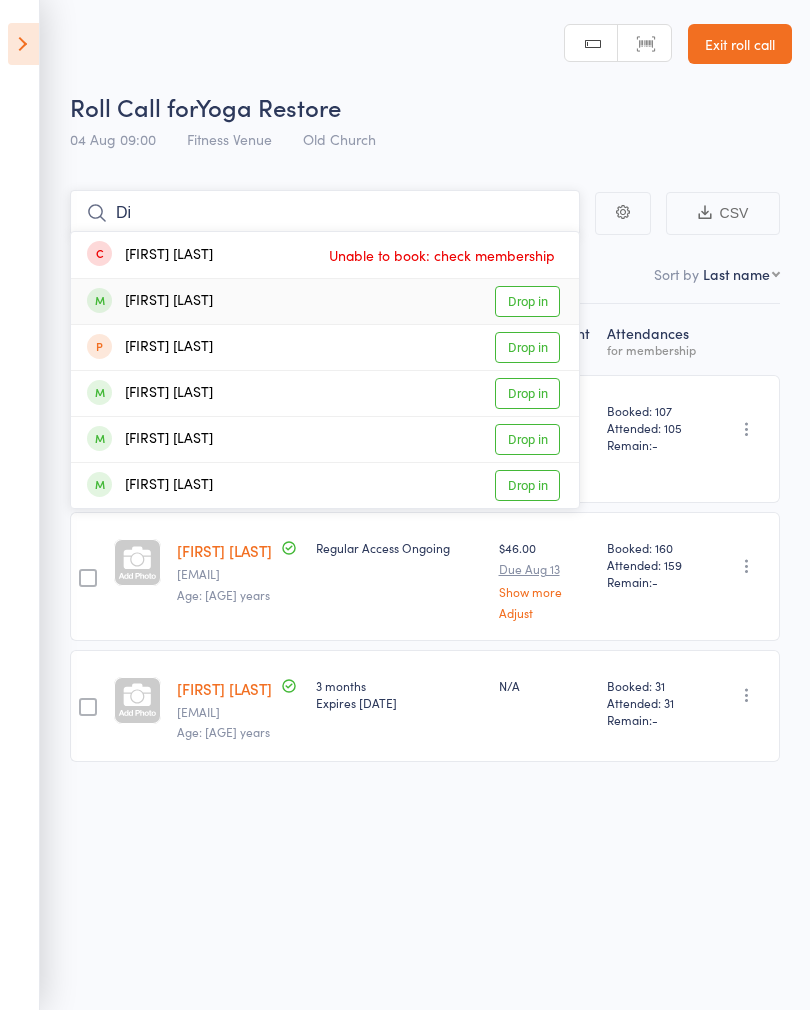 type on "Di" 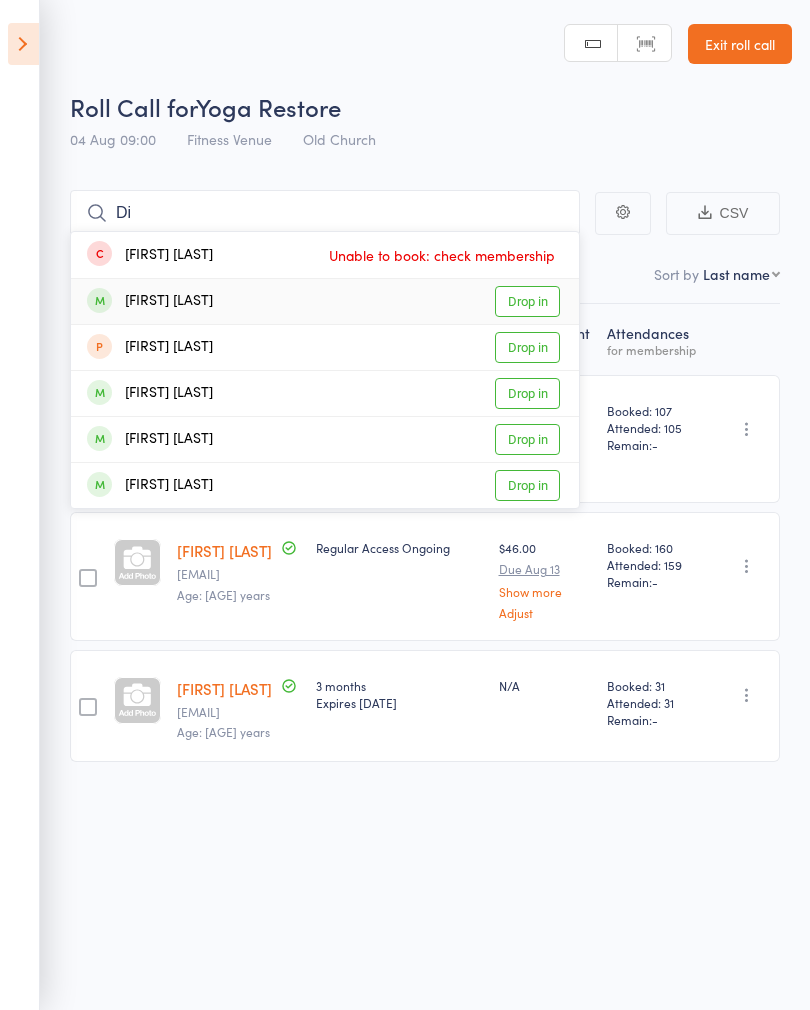 click on "Drop in" at bounding box center (527, 301) 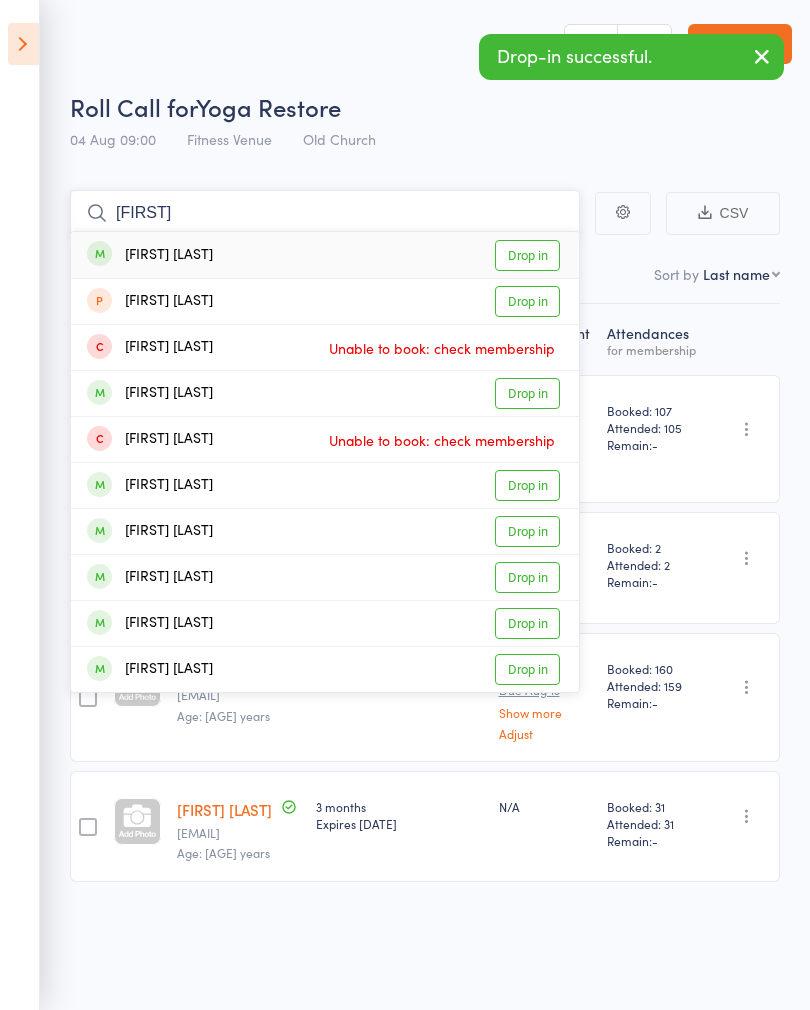 type on "[FIRST]" 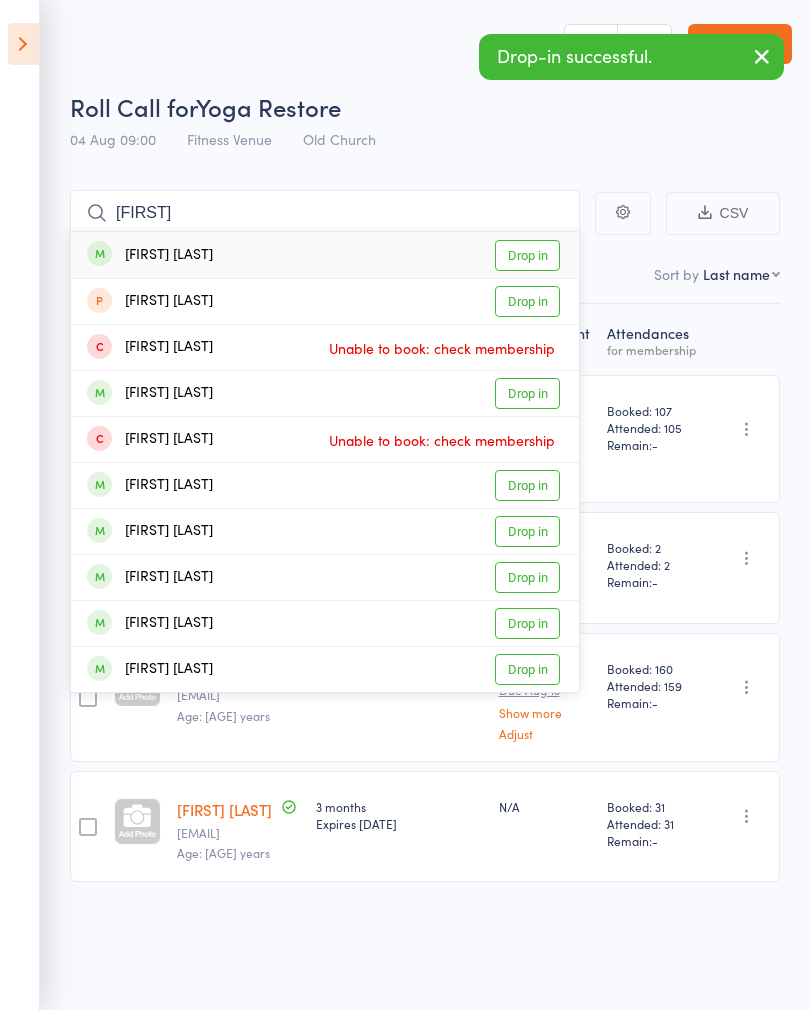 click on "Drop in" at bounding box center [527, 255] 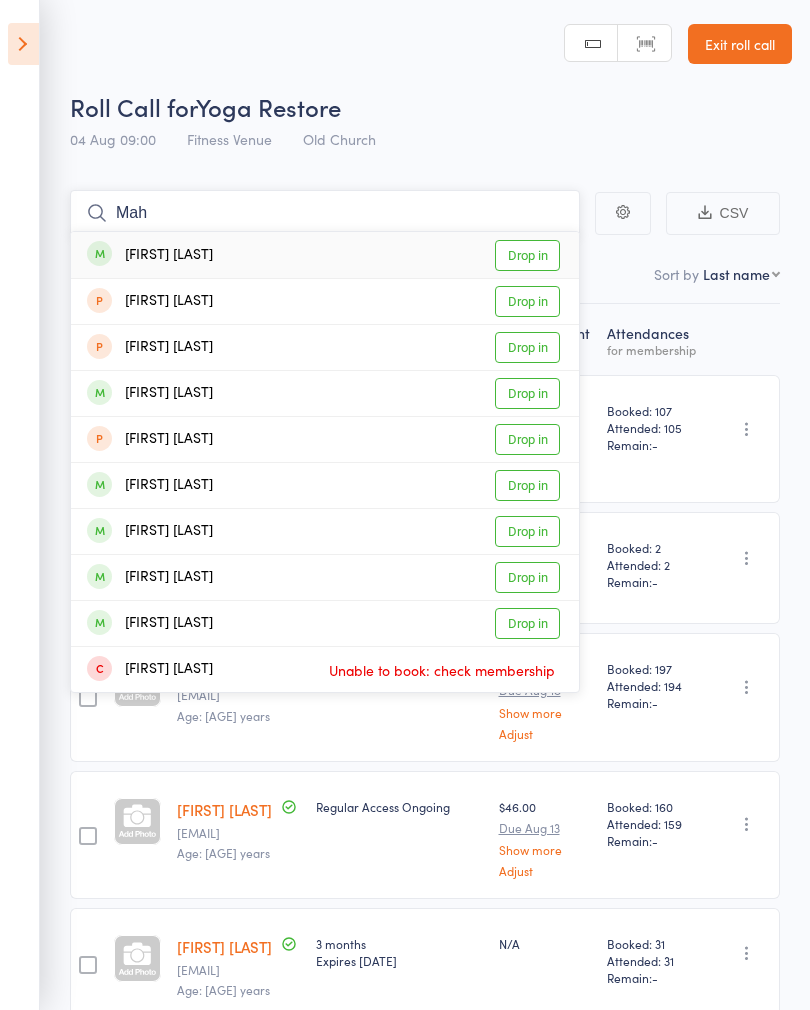 type on "Mah" 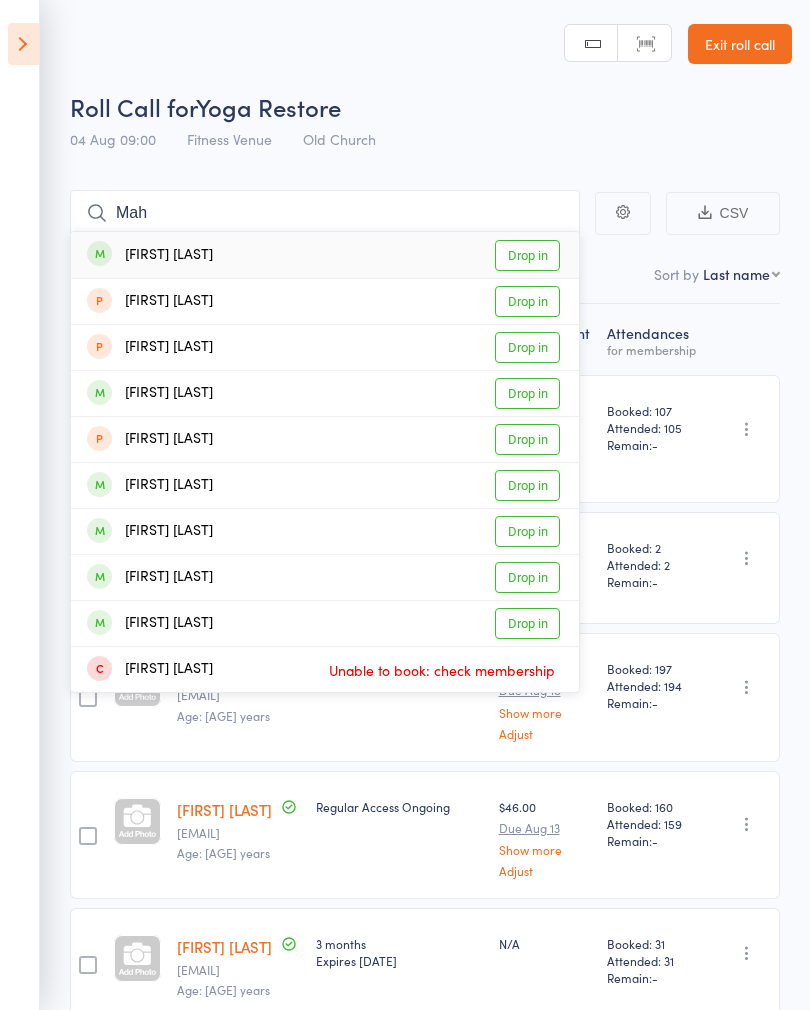 click on "Drop in" at bounding box center [527, 531] 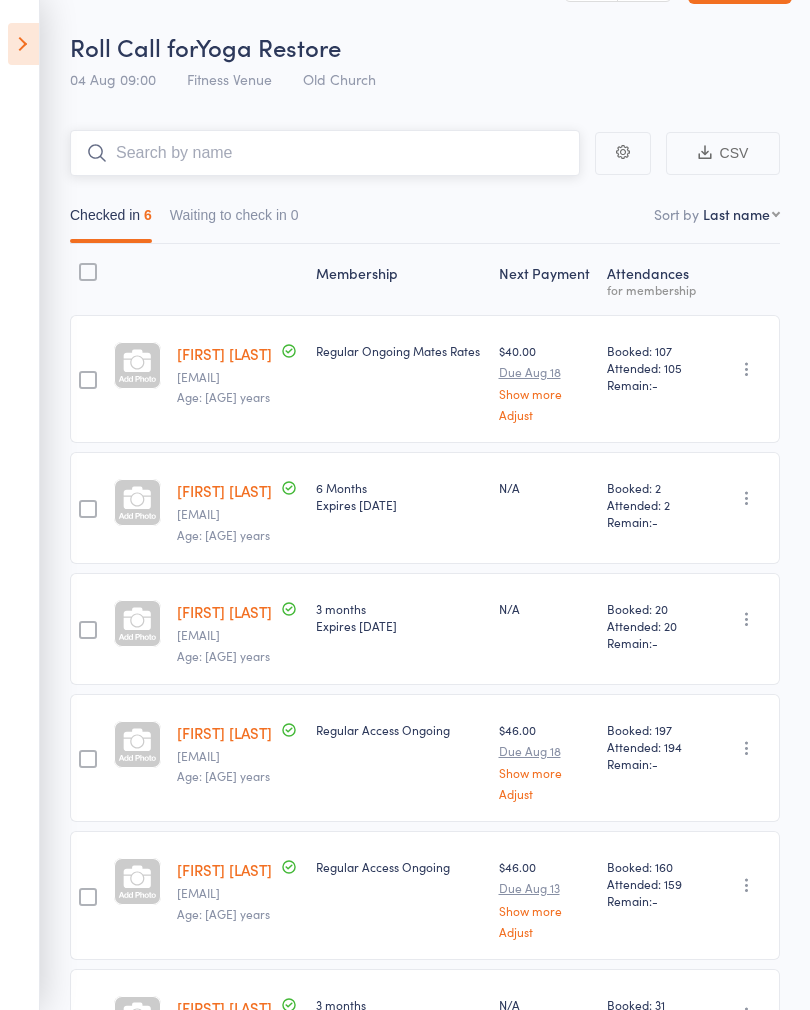 scroll, scrollTop: 0, scrollLeft: 0, axis: both 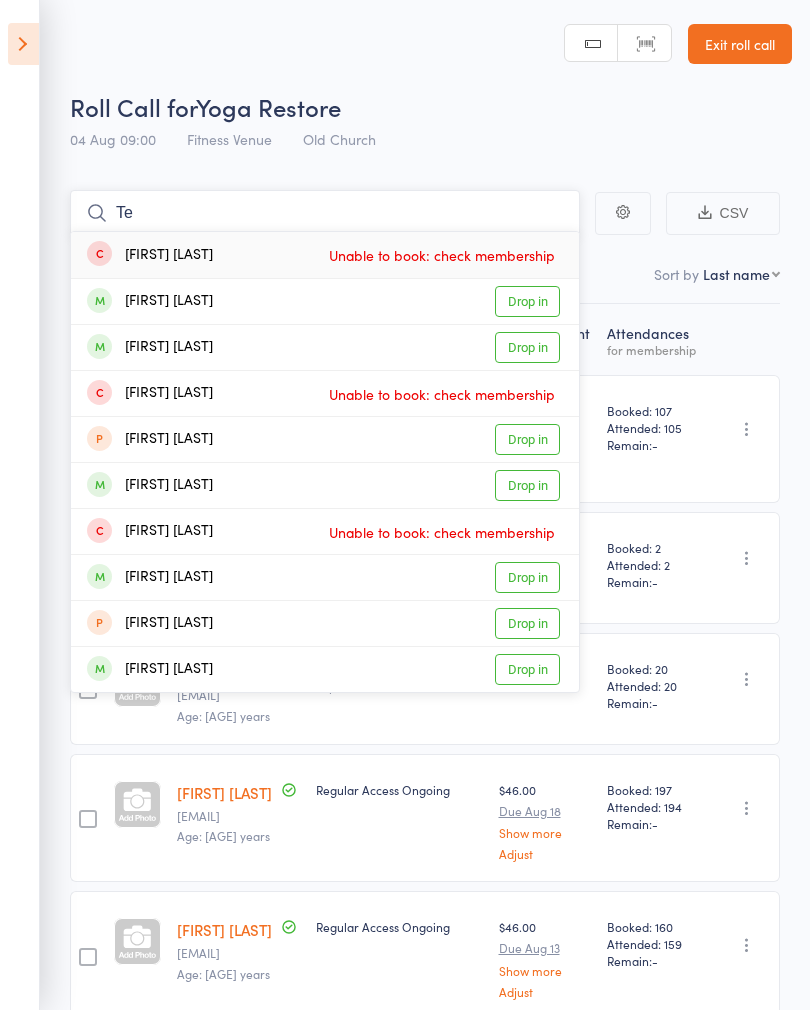 type on "T" 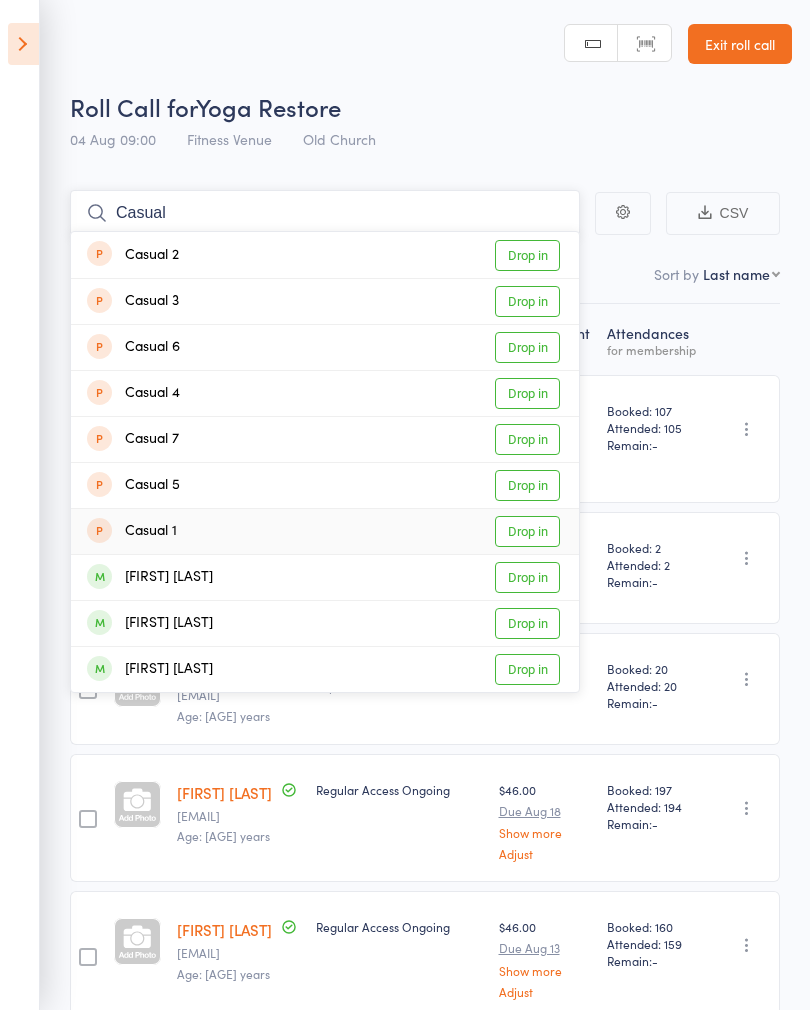 type on "Casual" 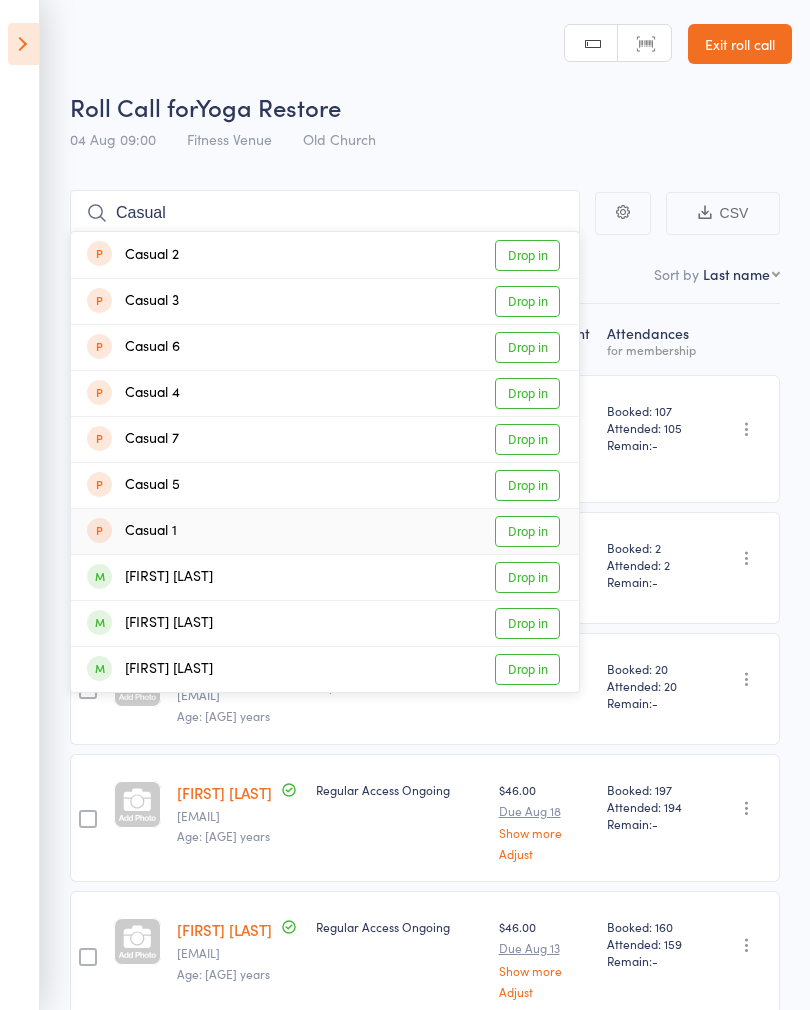 click on "Drop in" at bounding box center [527, 531] 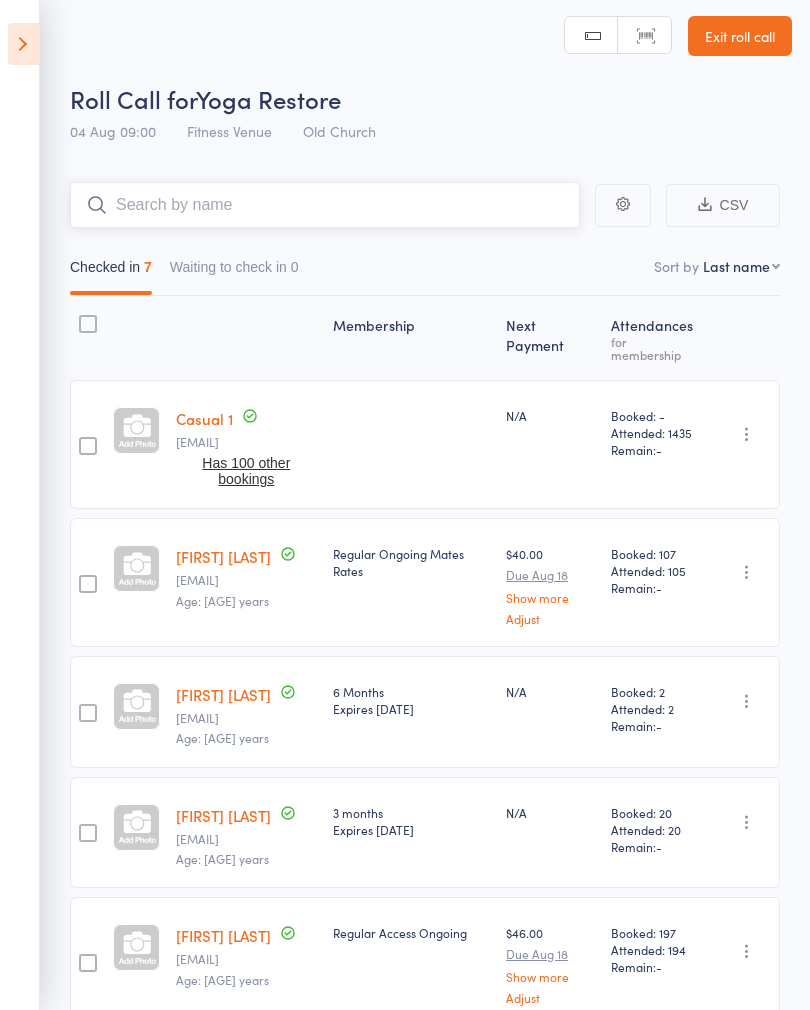 scroll, scrollTop: 0, scrollLeft: 0, axis: both 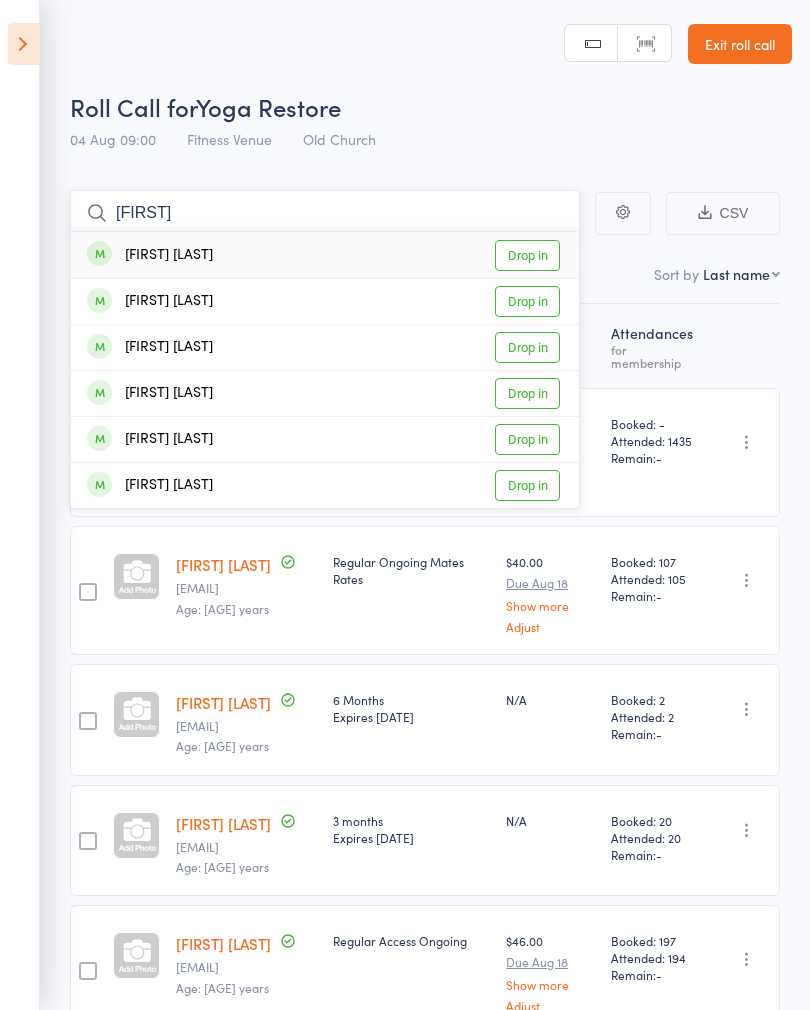 type on "[FIRST]" 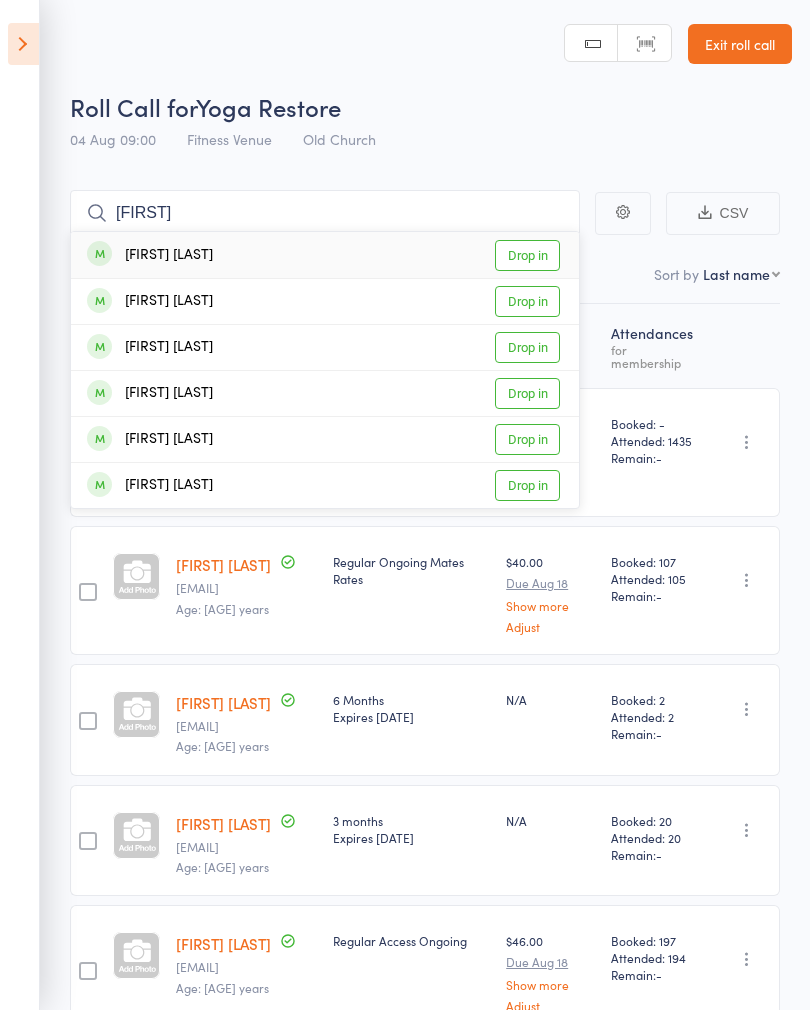 click on "Drop in" at bounding box center [527, 301] 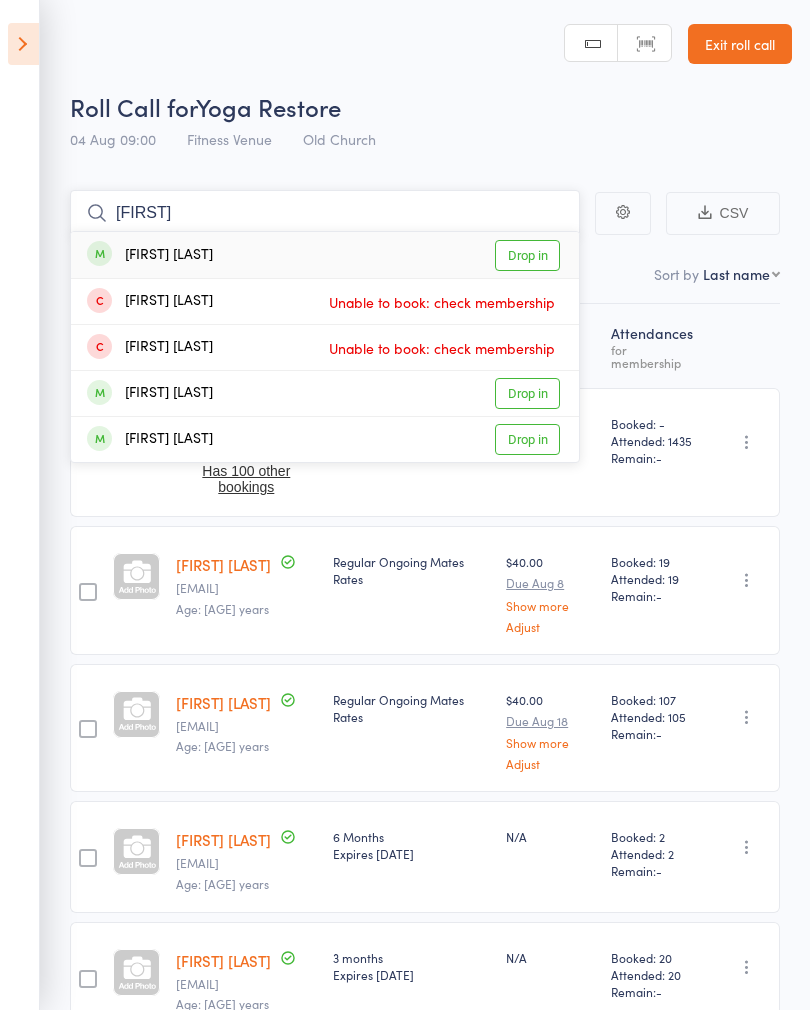 type on "[FIRST]" 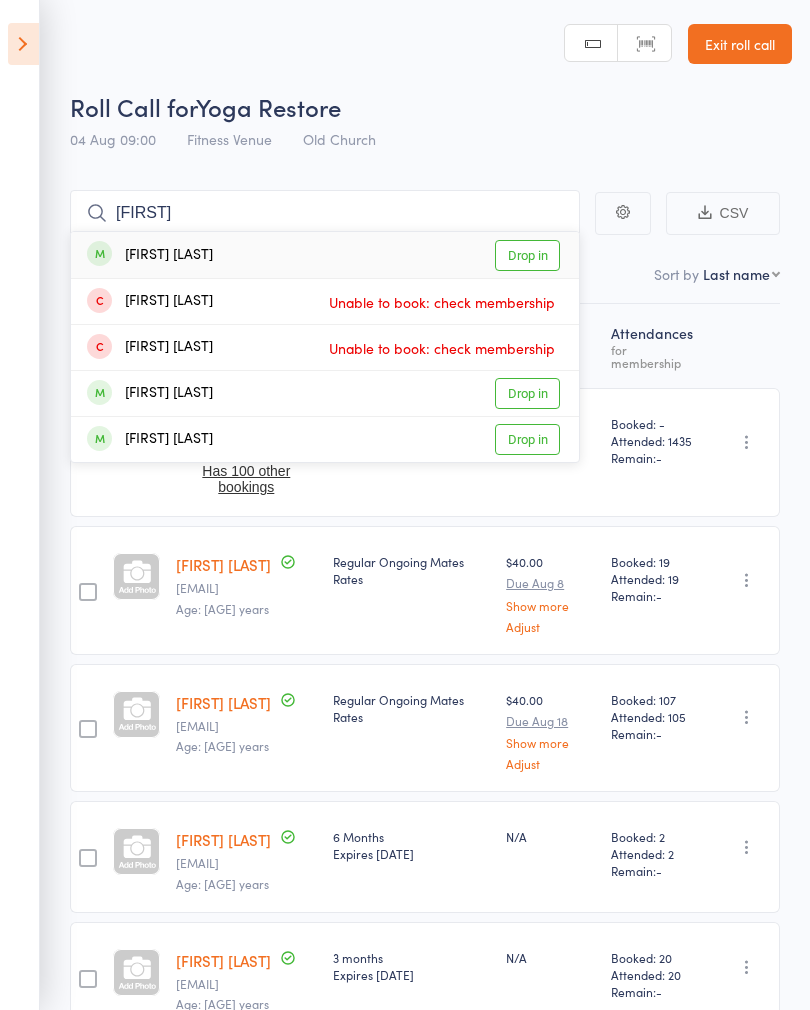 click on "Drop in" at bounding box center (527, 255) 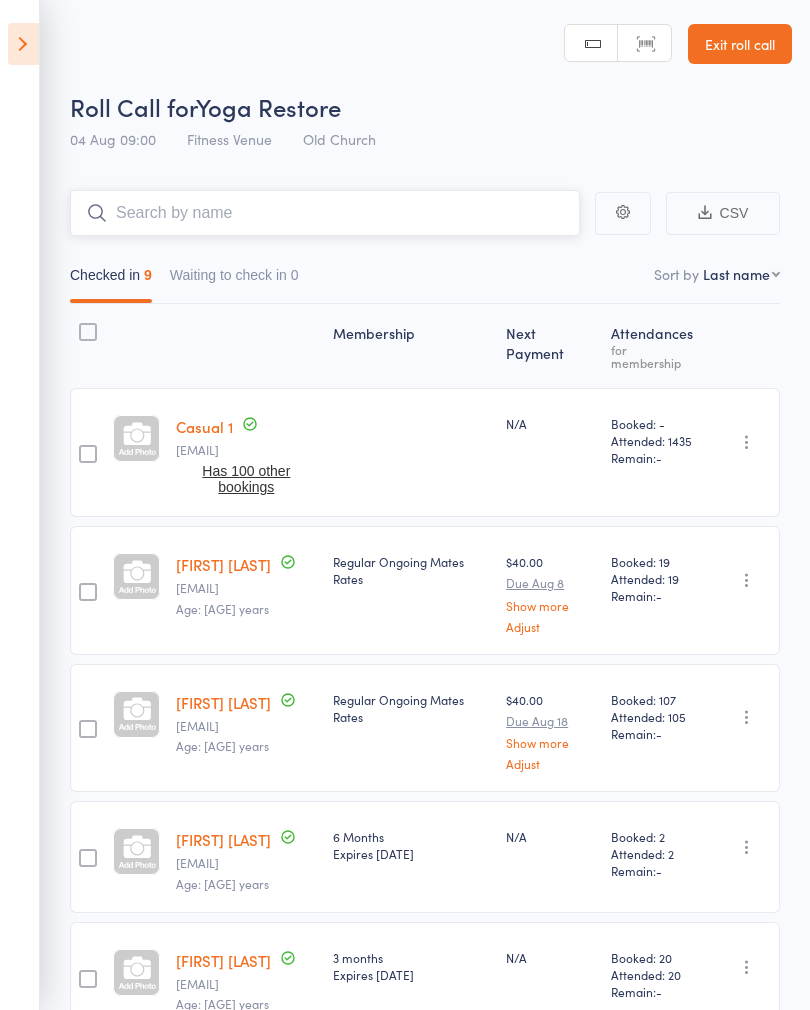 click at bounding box center [325, 213] 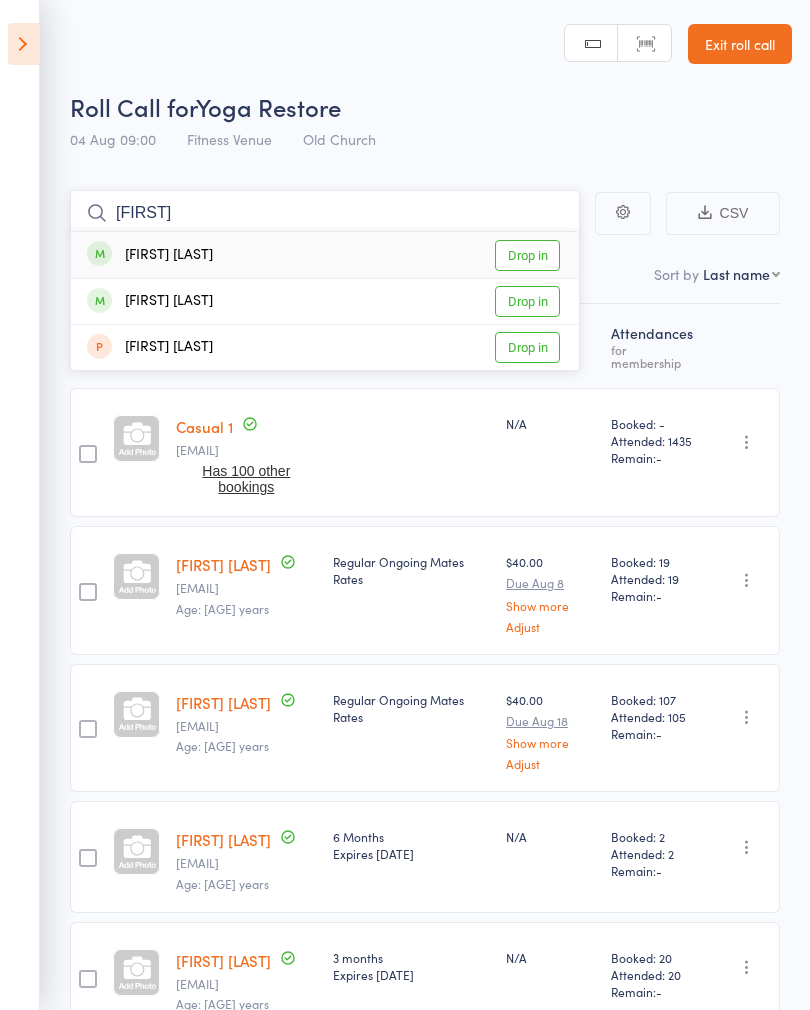 type on "[FIRST]" 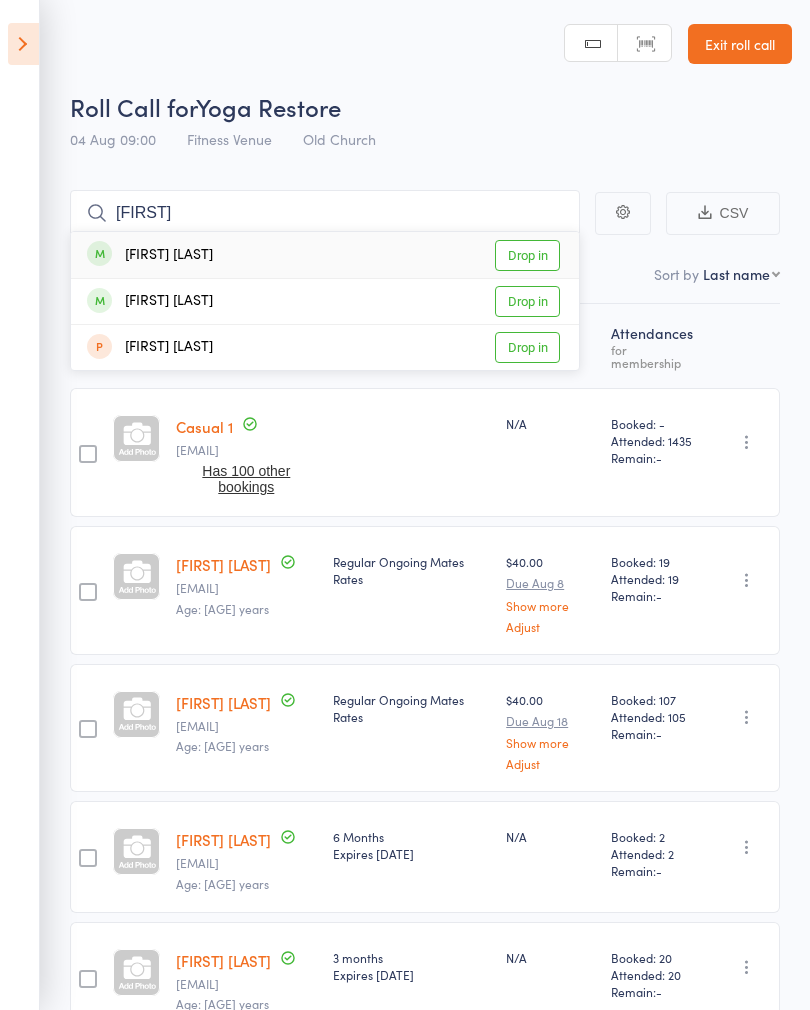 click on "Drop in" at bounding box center (527, 301) 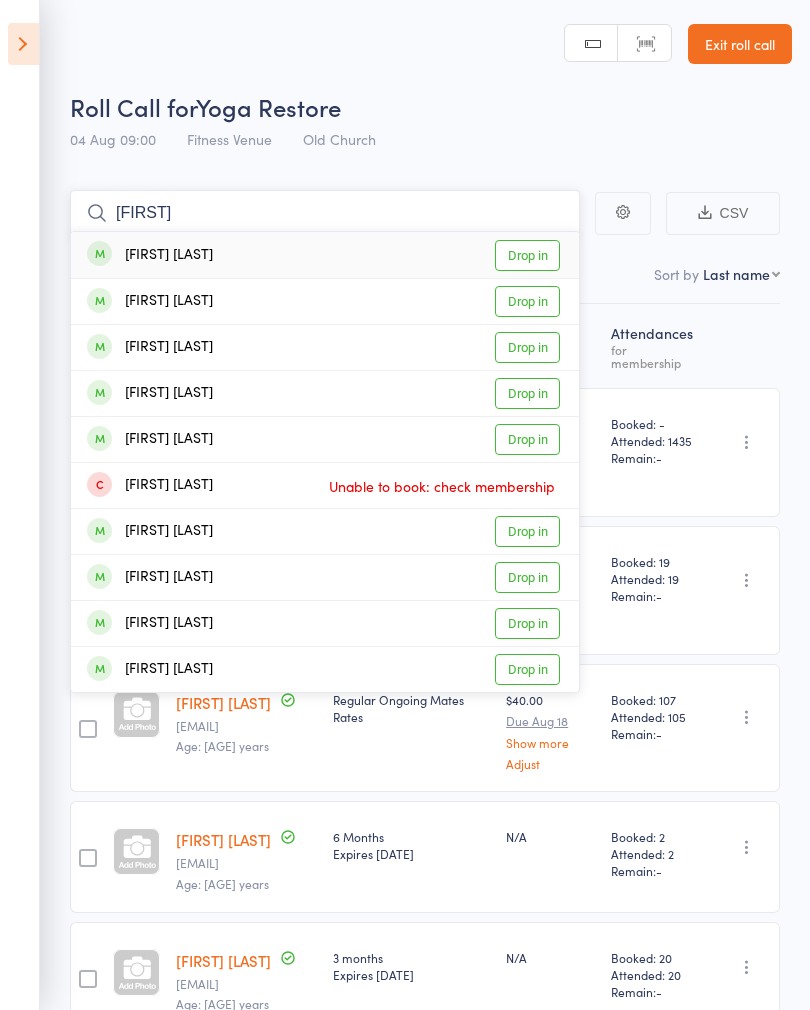 type on "[FIRST]" 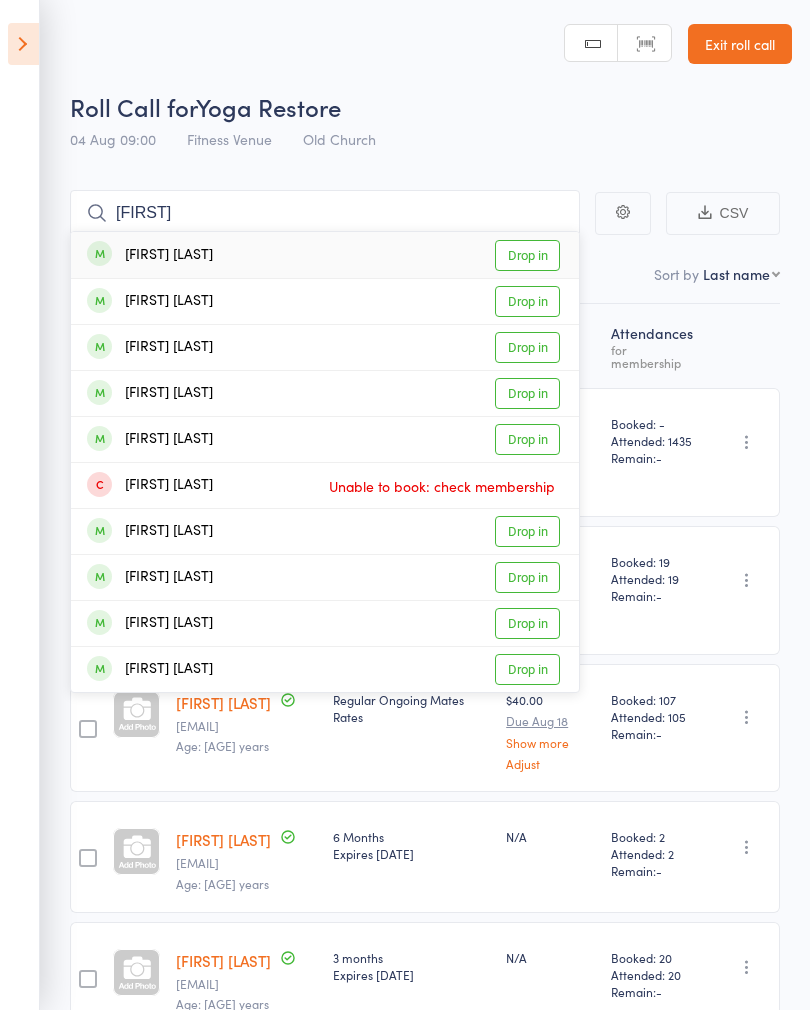 click on "Drop in" at bounding box center [527, 255] 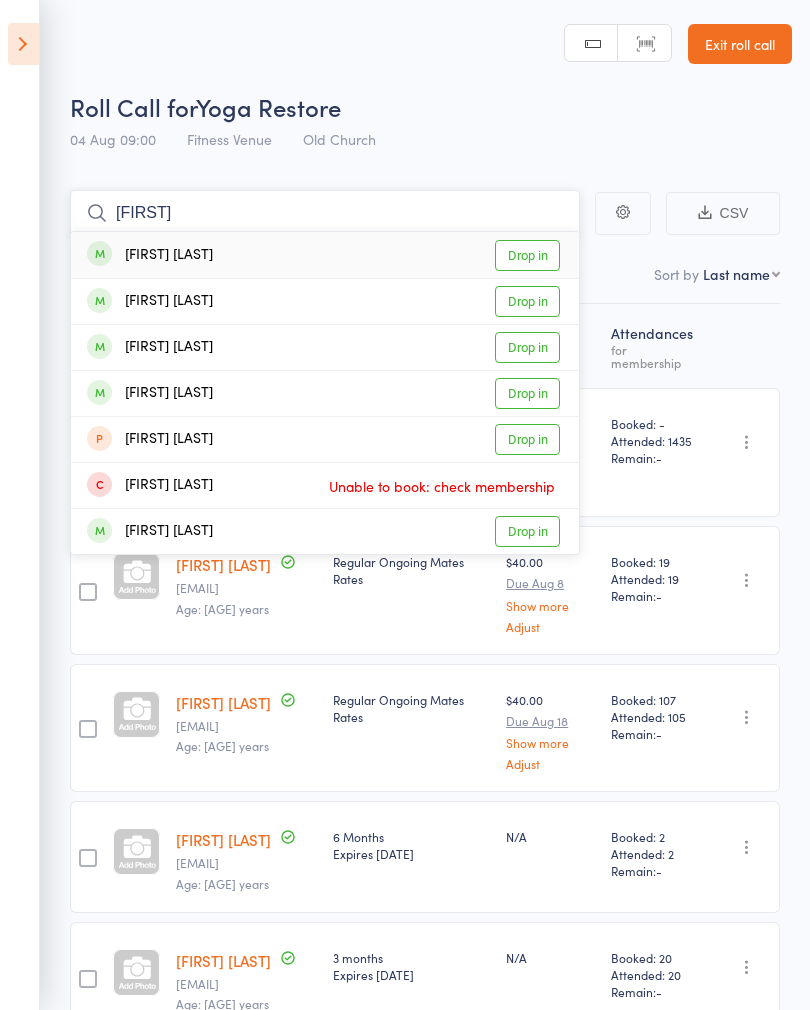 type on "[FIRST]" 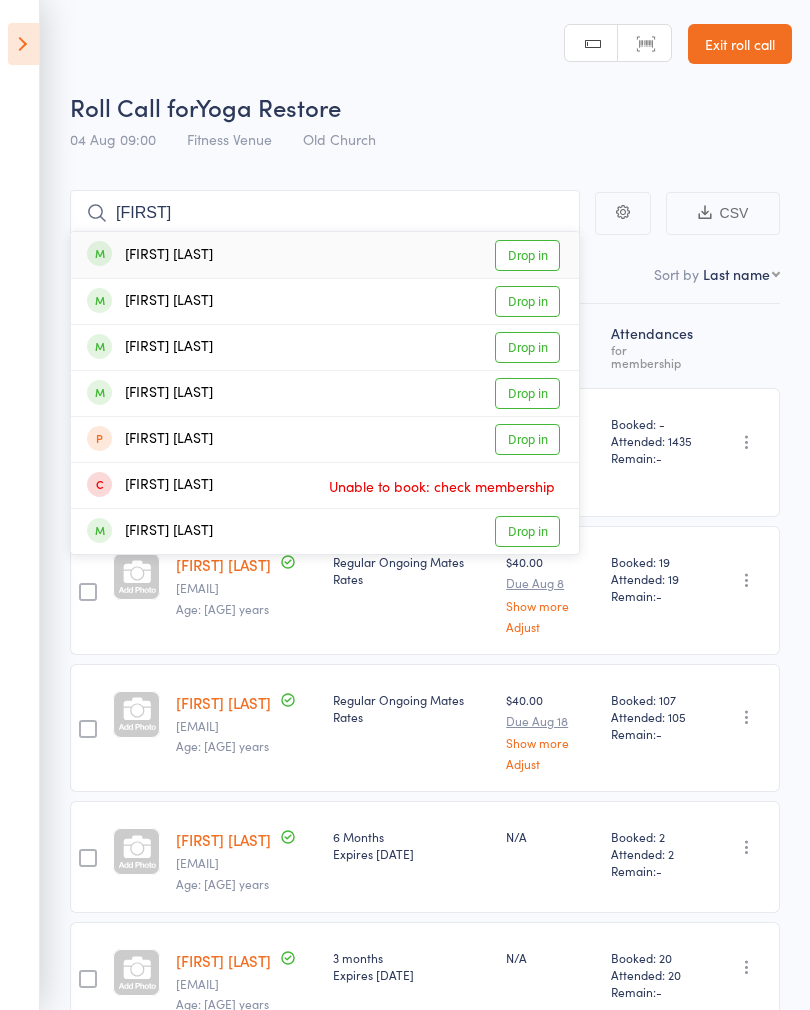 click on "Drop in" at bounding box center (527, 255) 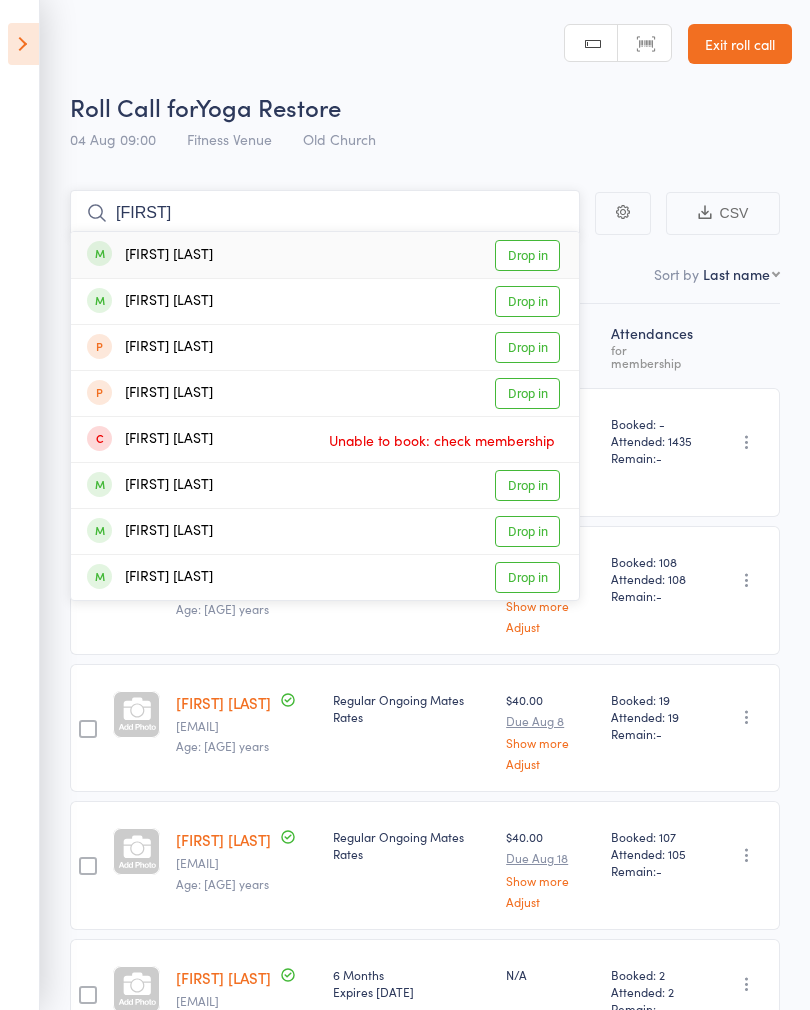 type on "[FIRST]" 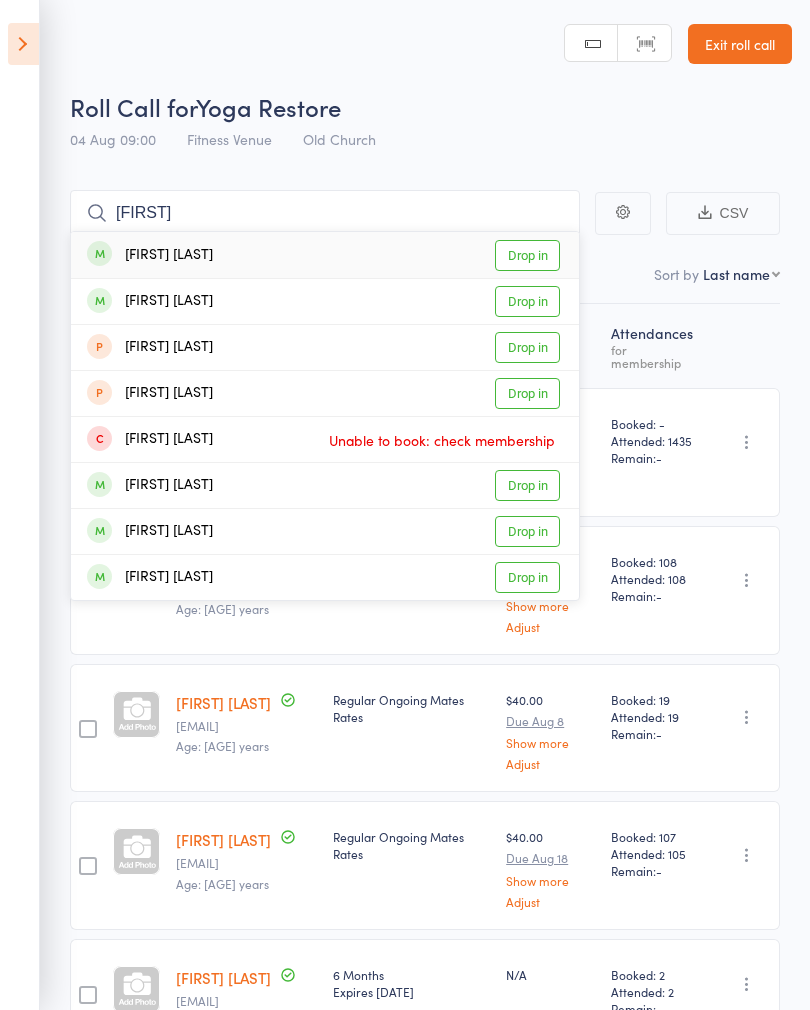 click on "Drop in" at bounding box center [527, 255] 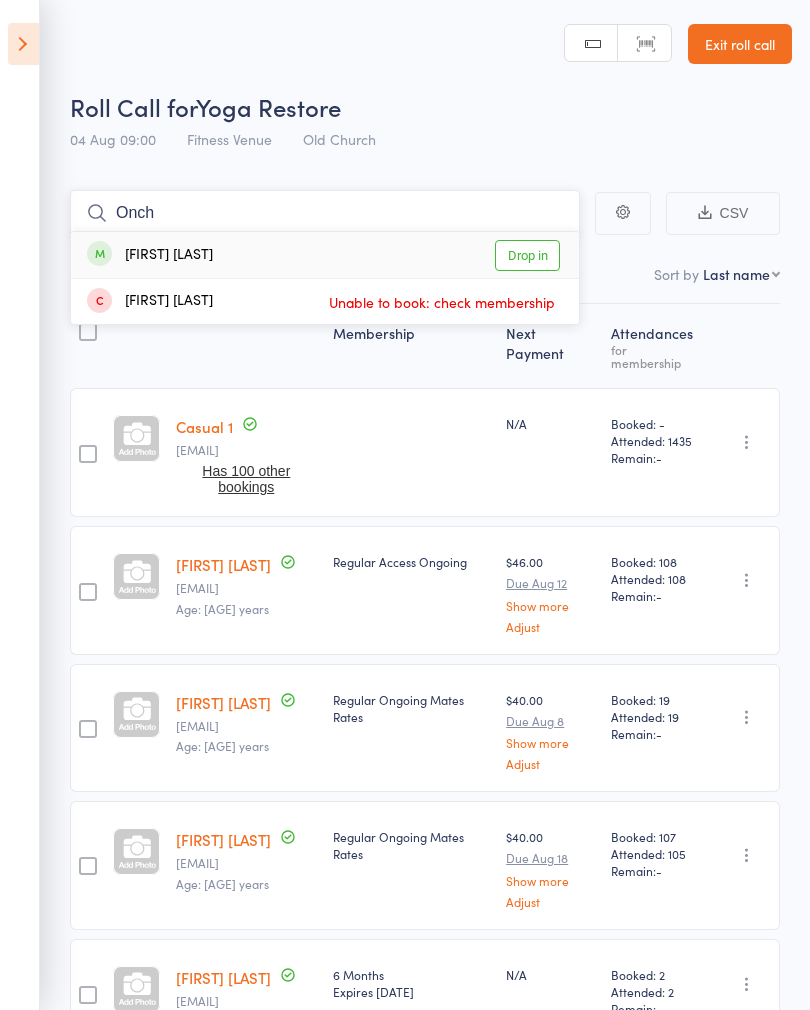 type on "Onch" 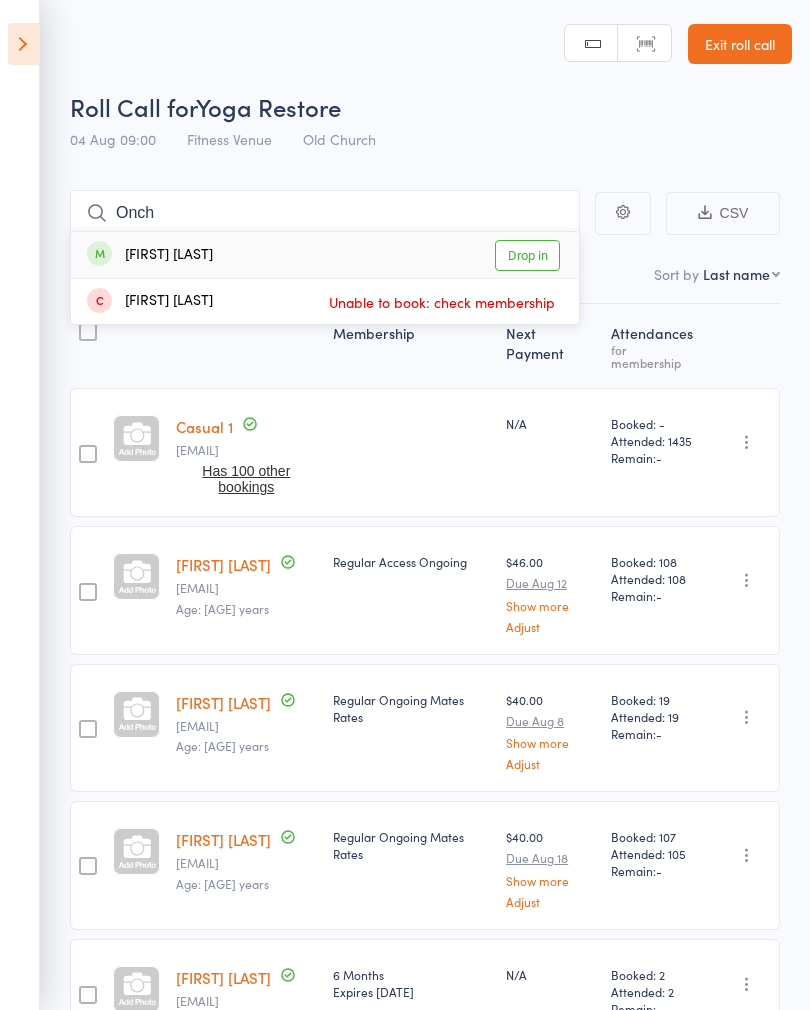 click on "Drop in" at bounding box center (527, 255) 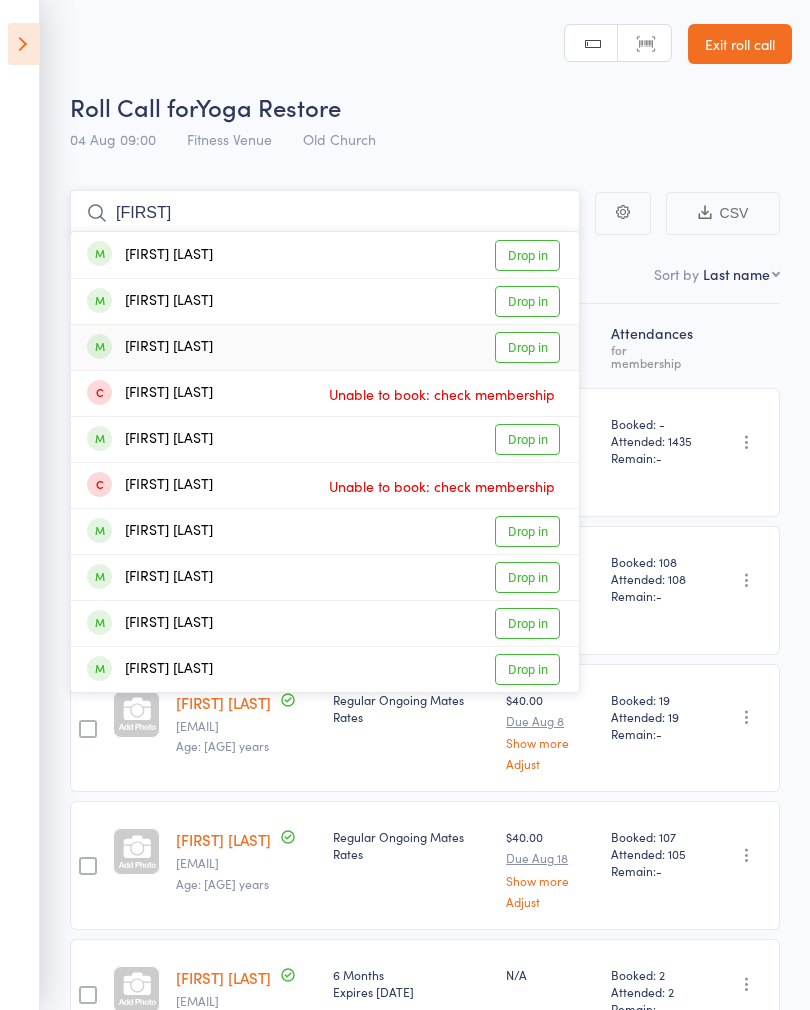 type on "[FIRST]" 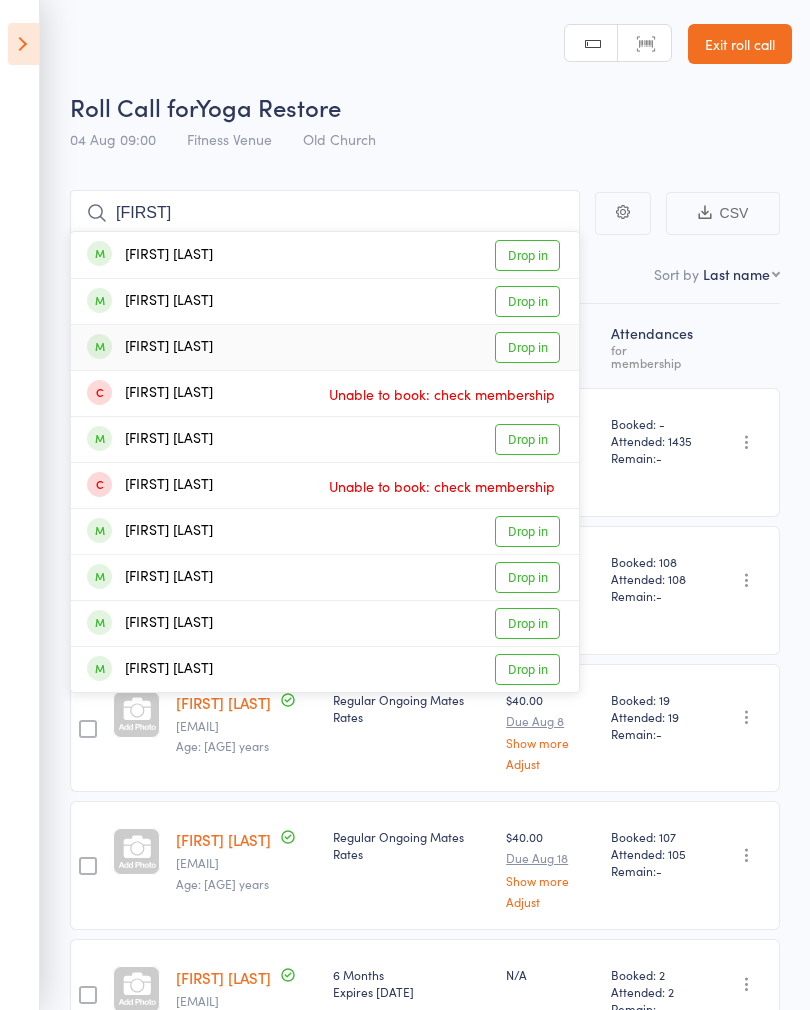 click on "Drop in" at bounding box center (527, 347) 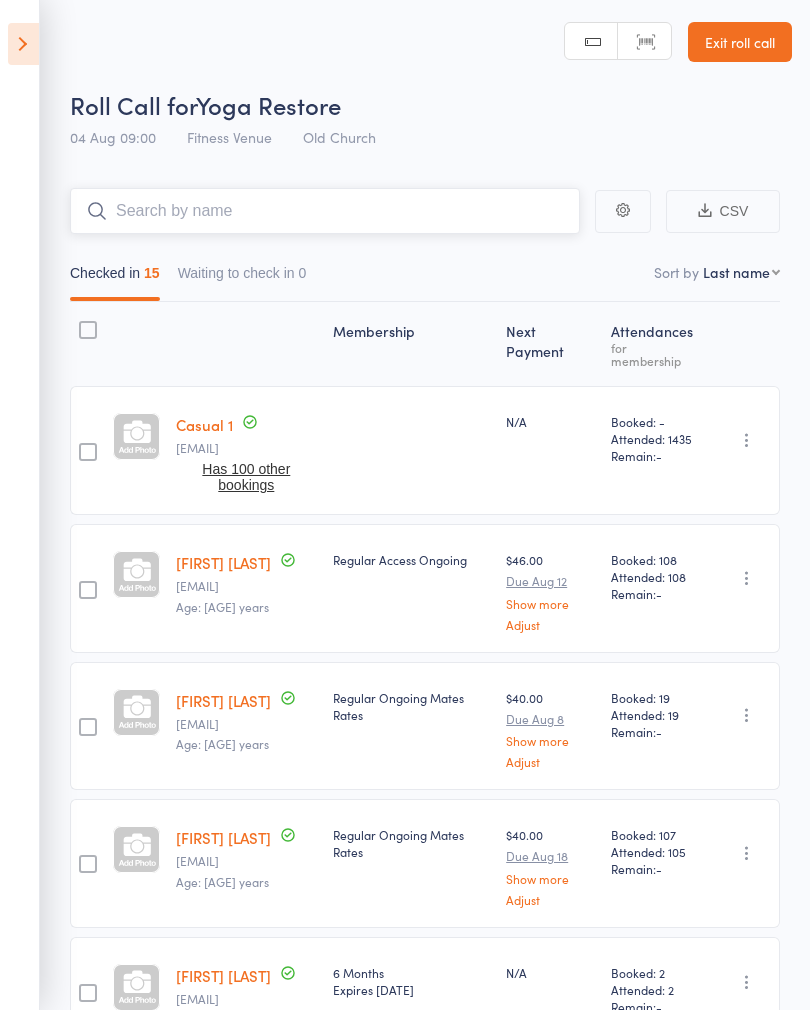 scroll, scrollTop: 0, scrollLeft: 0, axis: both 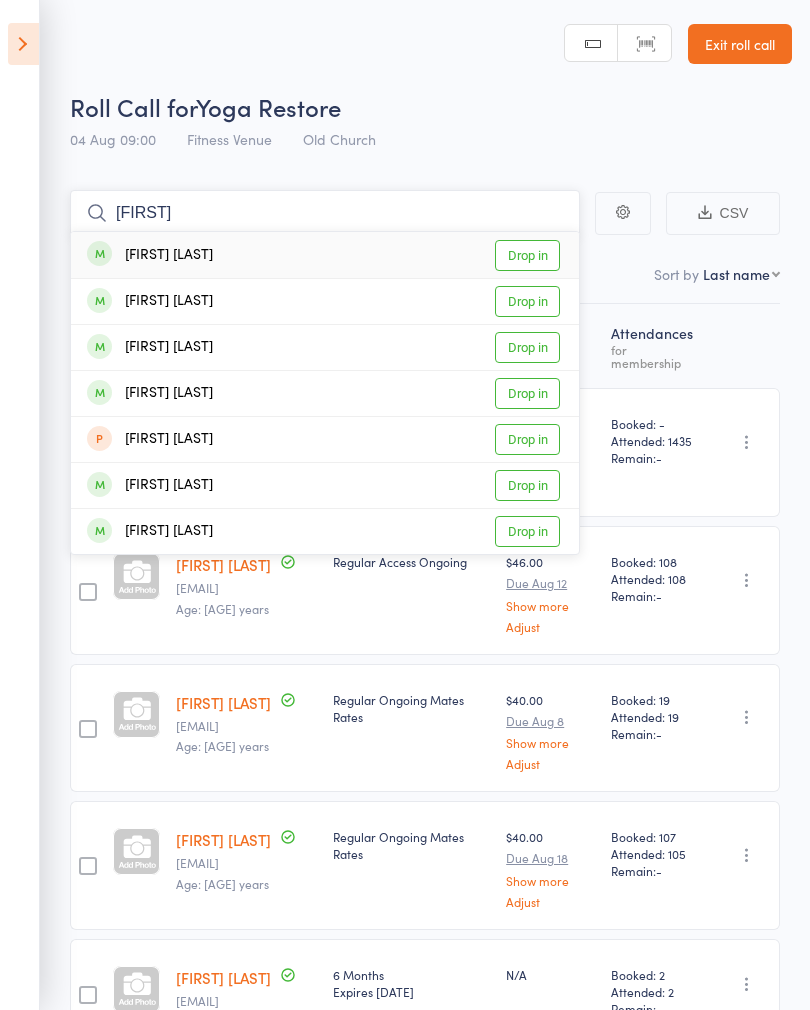 type on "[FIRST]" 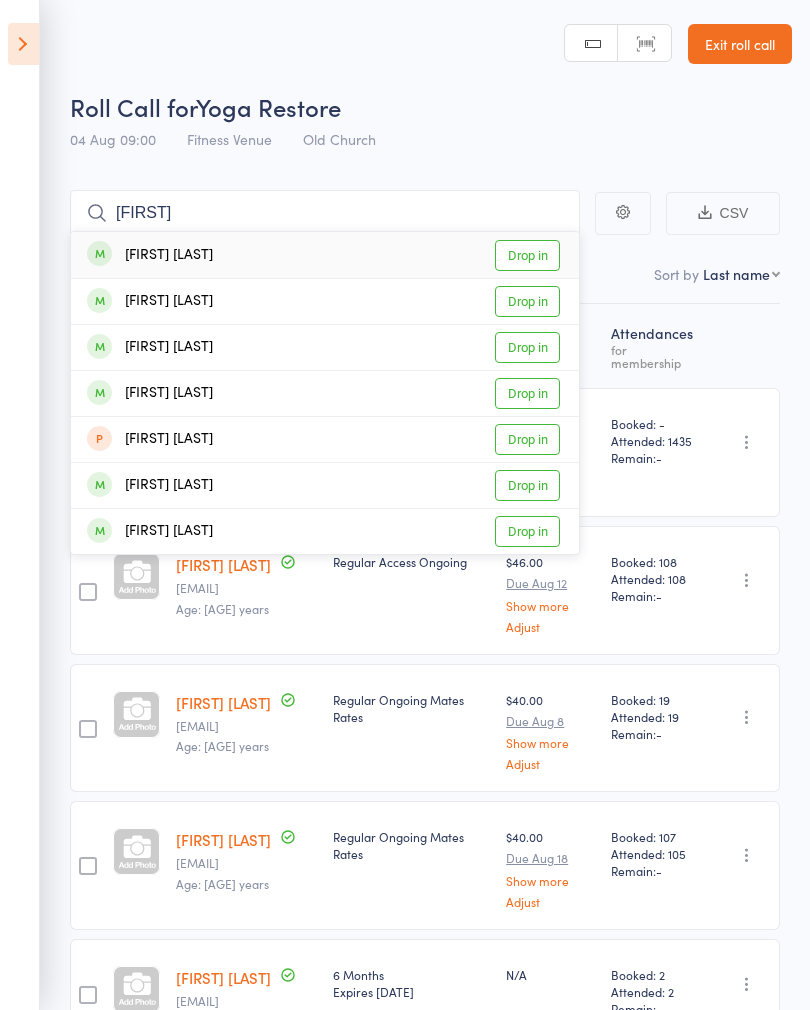 click on "Drop in" at bounding box center [527, 255] 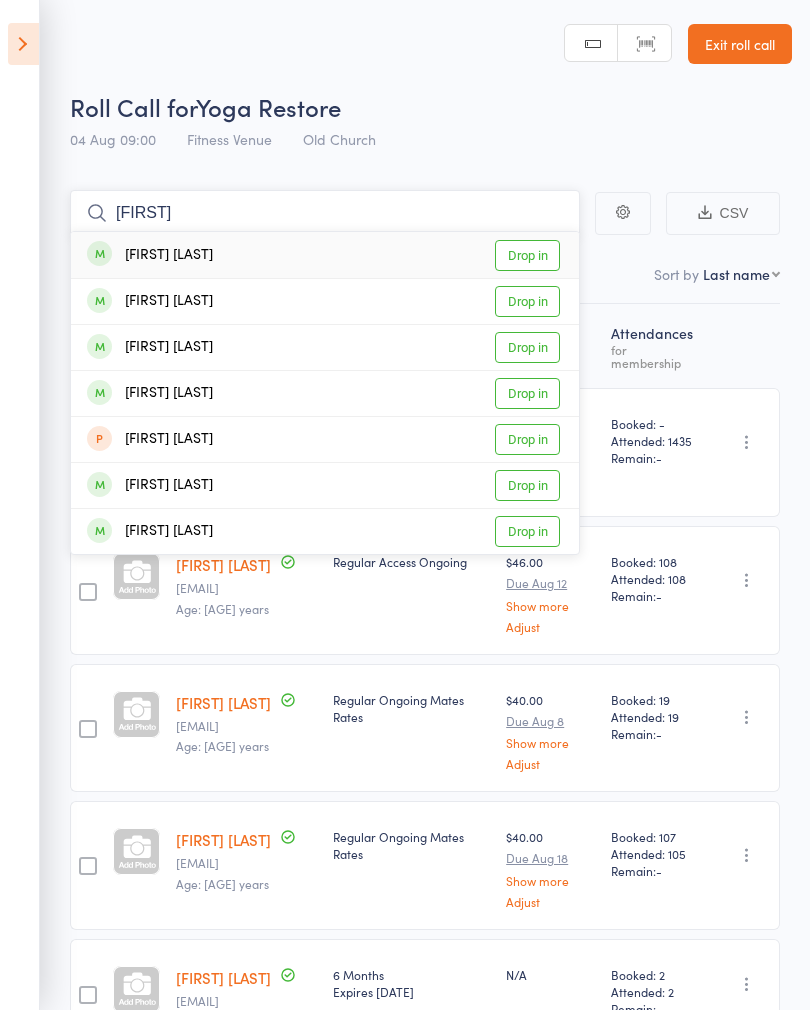 type 